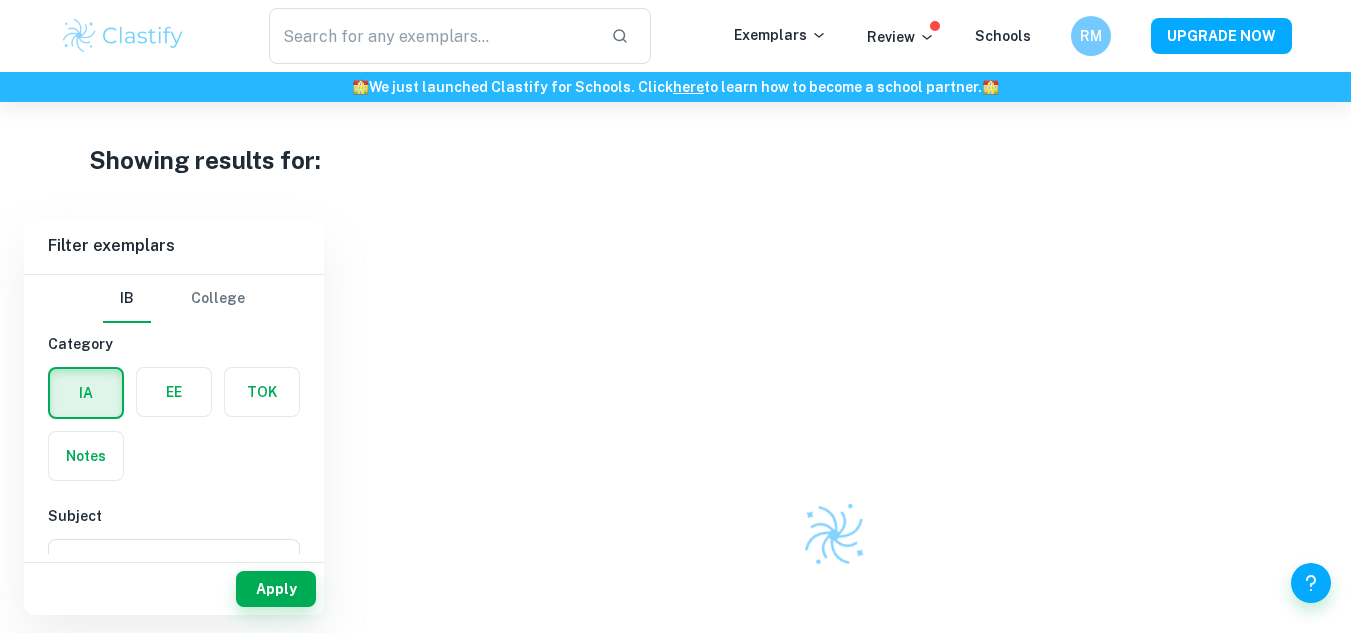 scroll, scrollTop: 0, scrollLeft: 0, axis: both 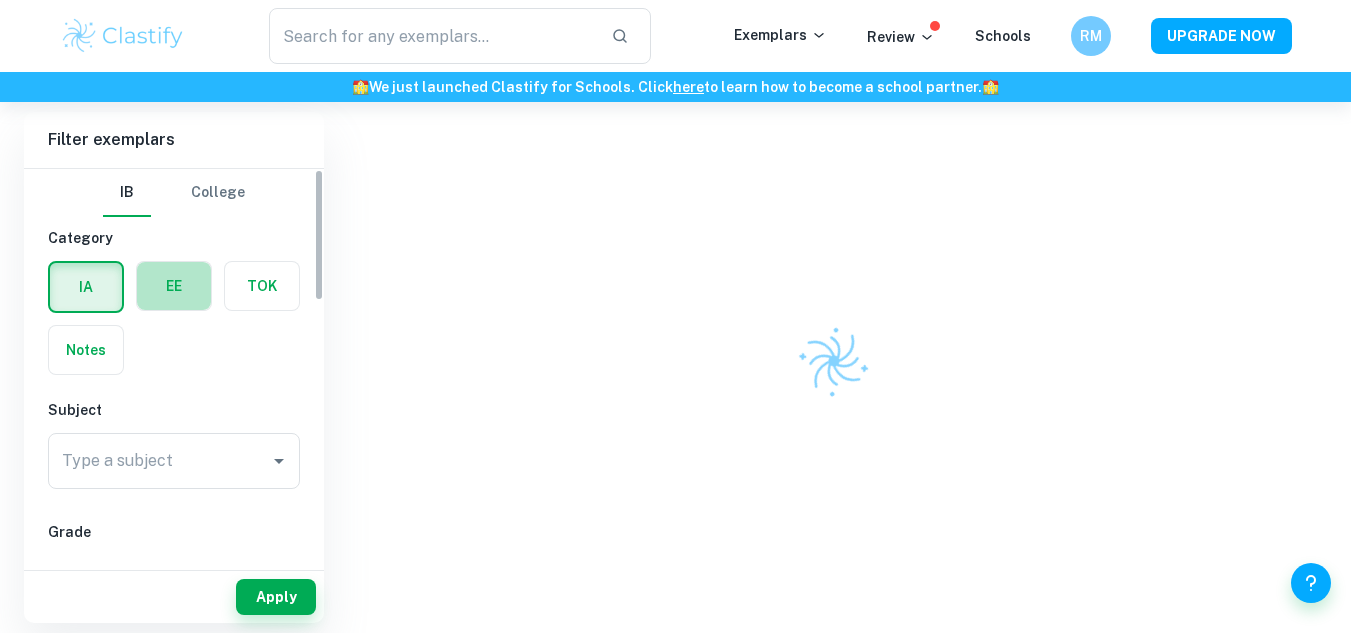 click at bounding box center (174, 286) 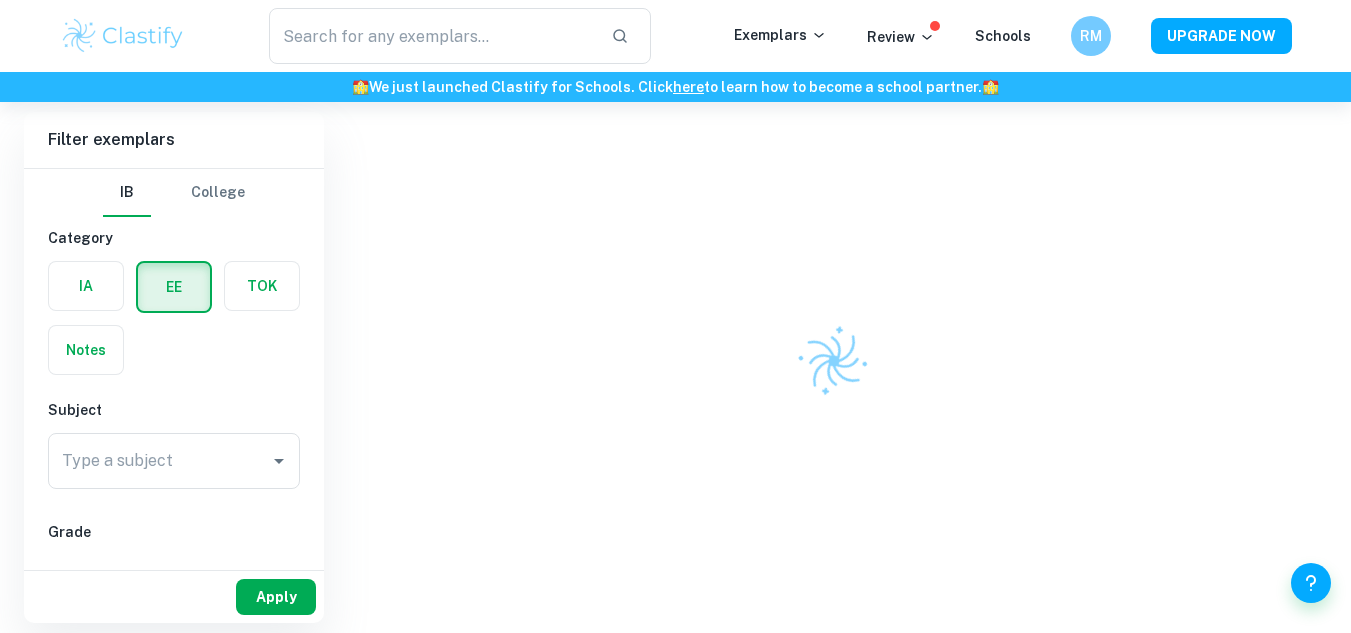click on "Apply" at bounding box center [276, 597] 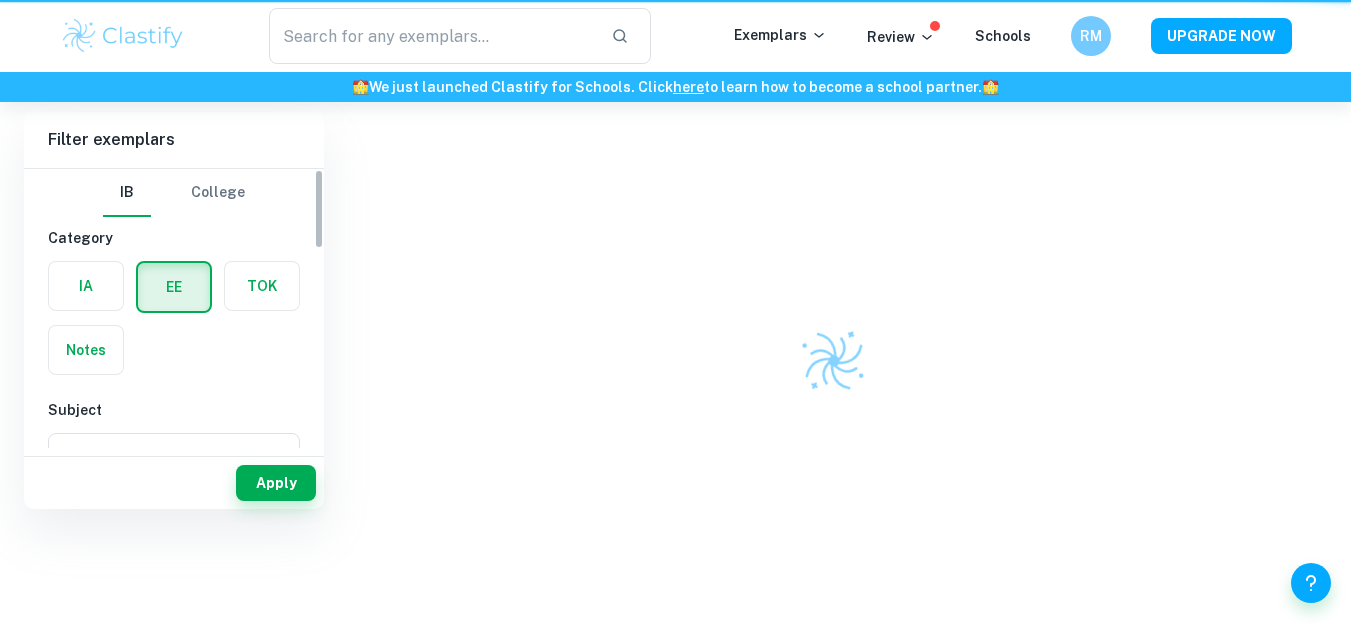scroll, scrollTop: 0, scrollLeft: 0, axis: both 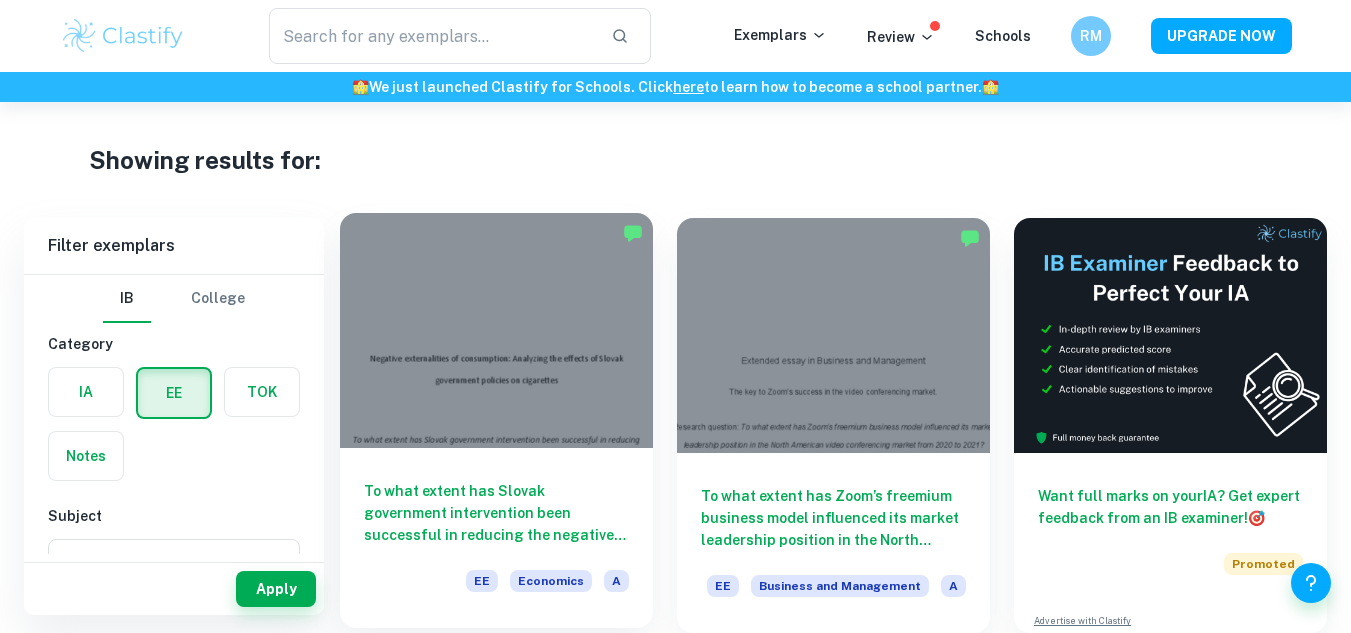 click at bounding box center [496, 330] 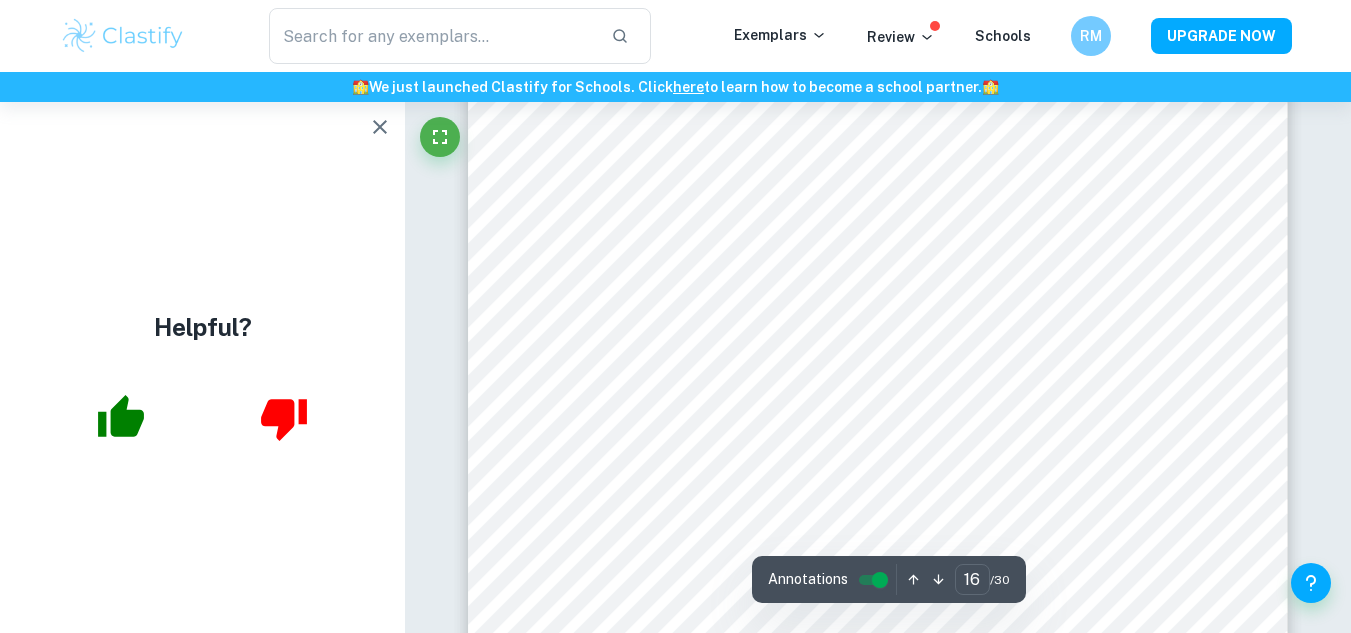 scroll, scrollTop: 17182, scrollLeft: 0, axis: vertical 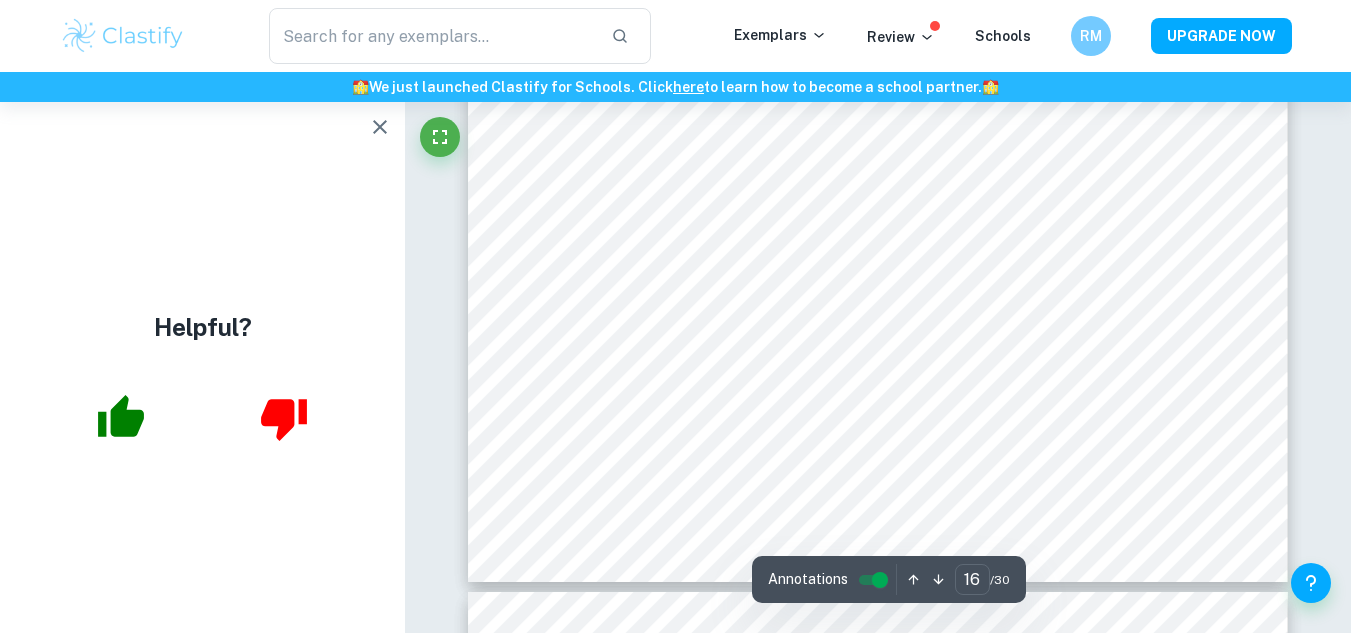 click 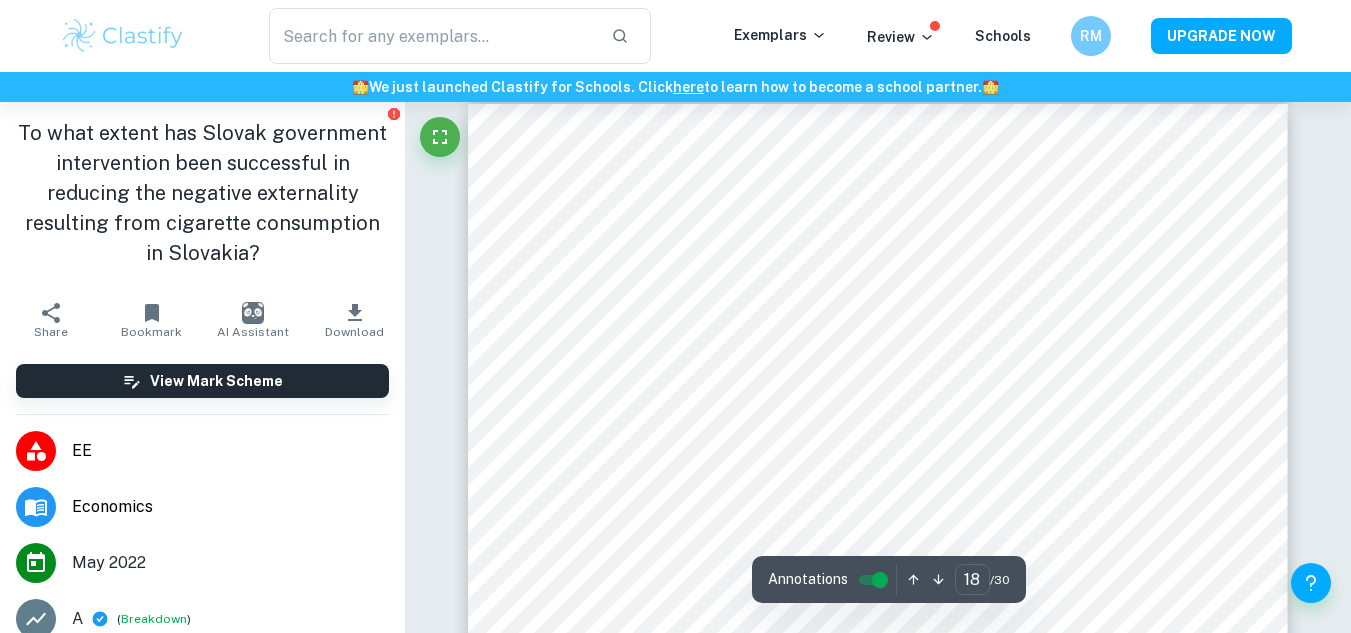 scroll, scrollTop: 18742, scrollLeft: 0, axis: vertical 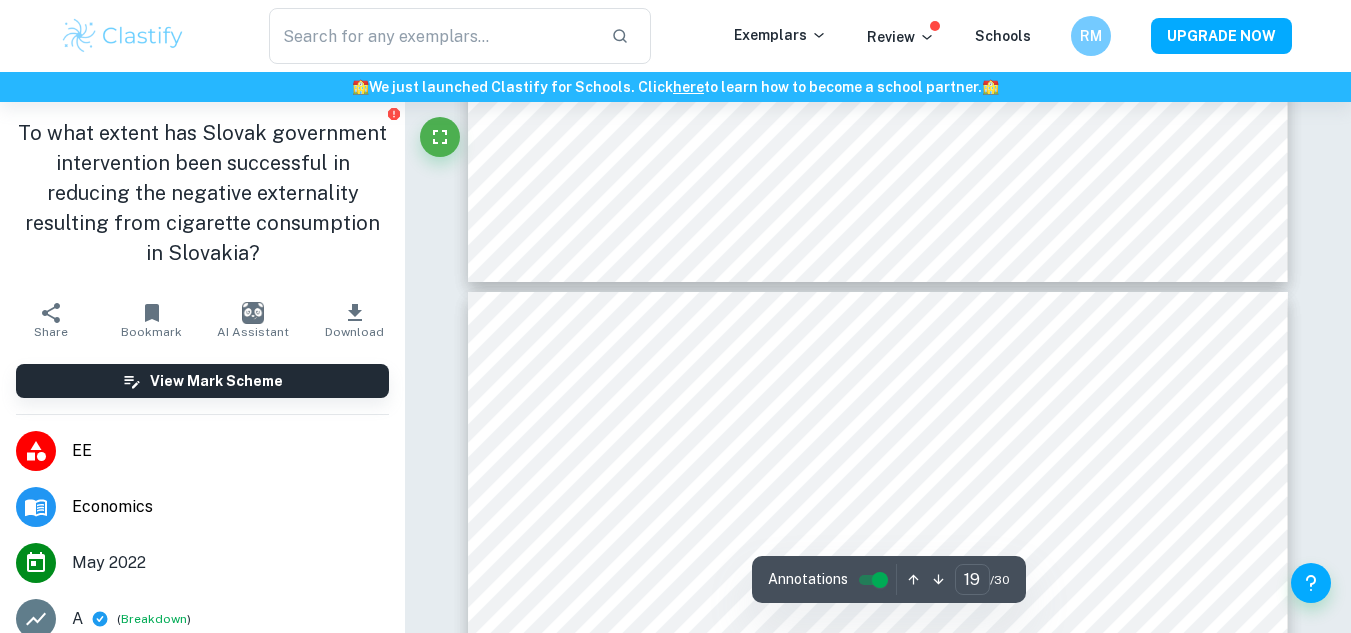 type on "18" 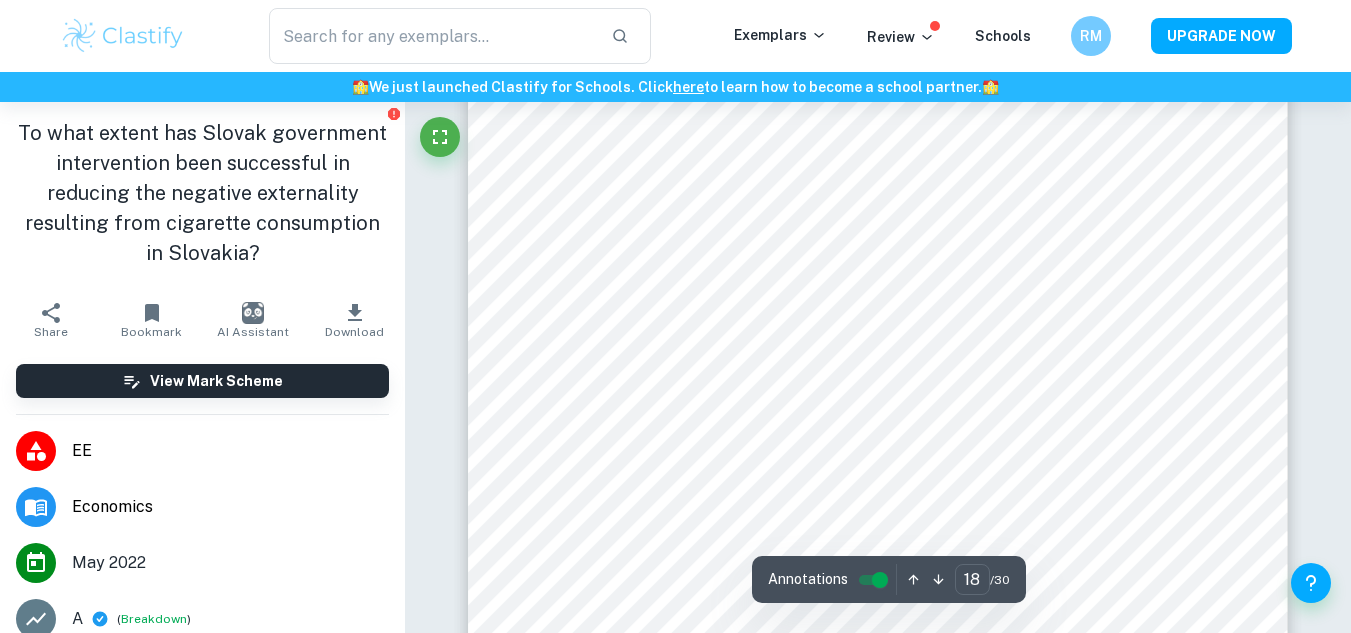 scroll, scrollTop: 18787, scrollLeft: 0, axis: vertical 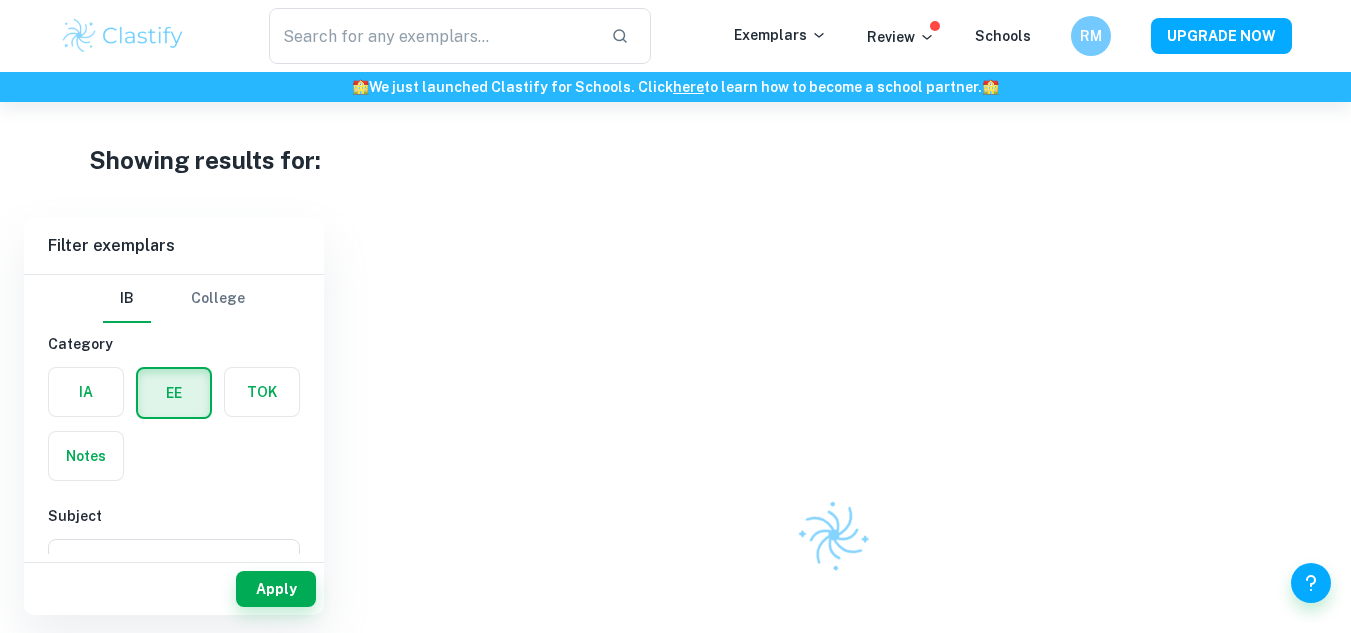 click on "Filter exemplars IB College Category IA EE TOK Notes Subject Type a subject Type a subject Grade A B C D E Session May 2026 May 2025 November 2024 May 2024 November 2023 May 2023 November 2022 May 2022 November 2021 May 2021 Other   Apply" at bounding box center [675, 534] 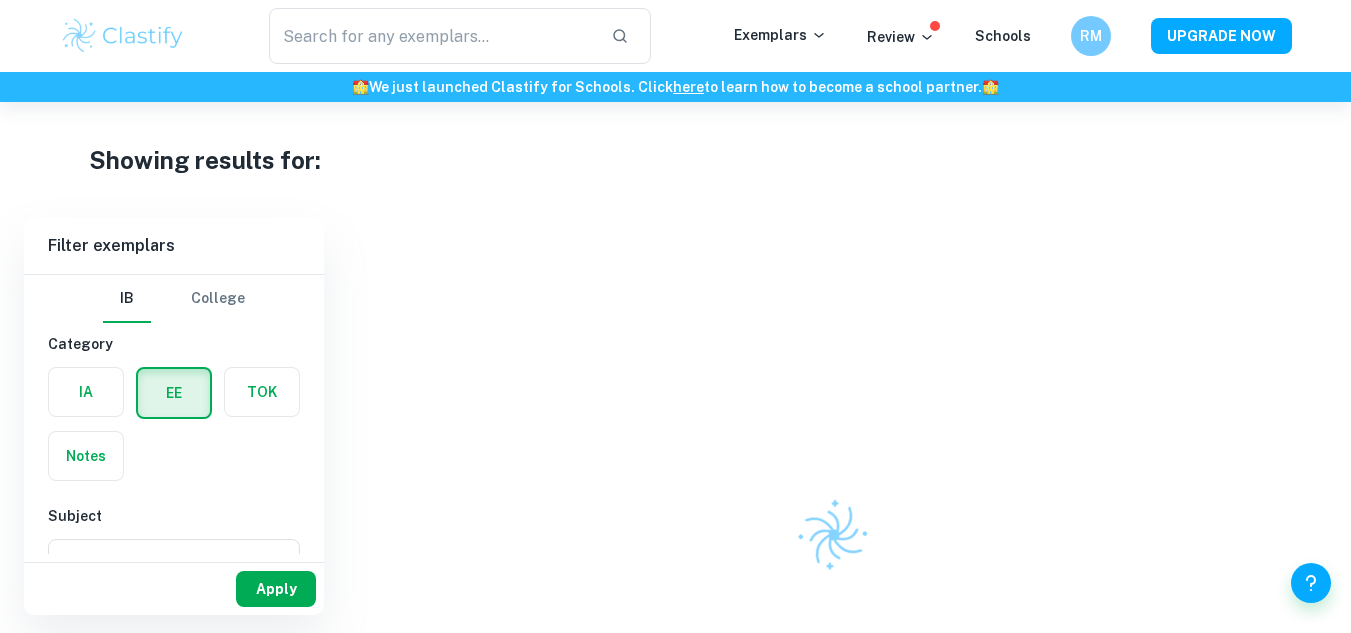 click on "Apply" at bounding box center [276, 589] 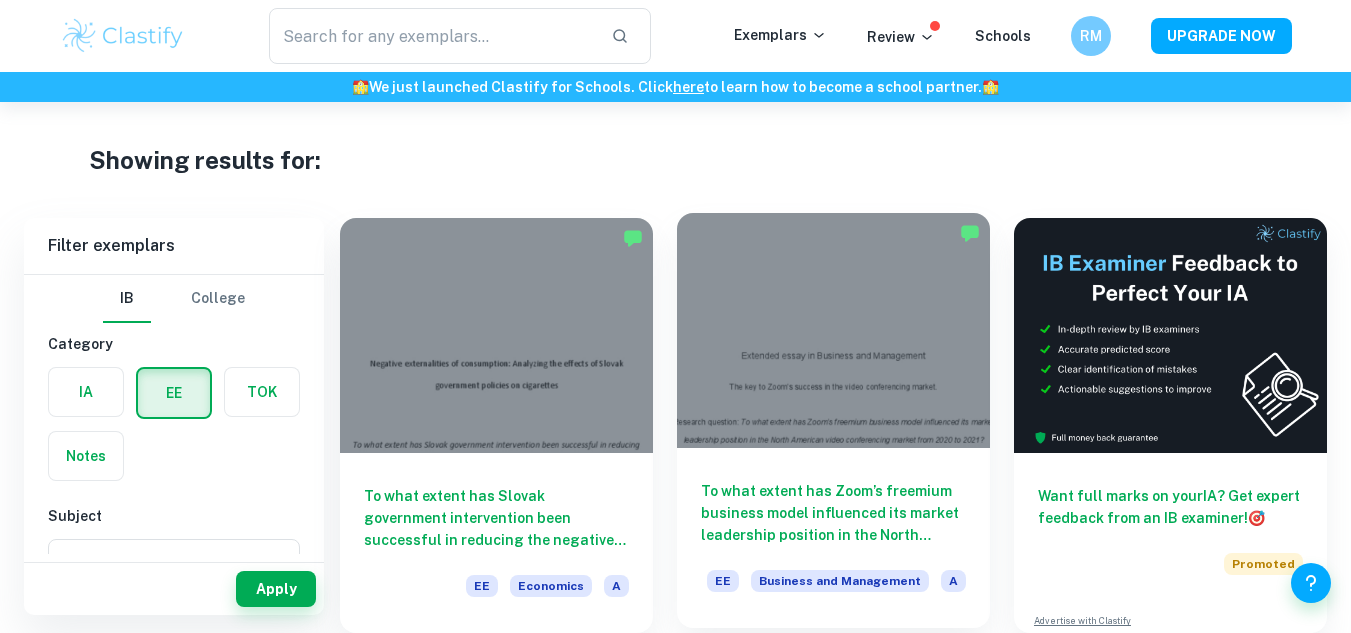click on "To what extent has Zoom’s freemium business model influenced its market leadership position in the North American video conferencing market from 2020 to 2021? EE Business and Management A" at bounding box center (833, 538) 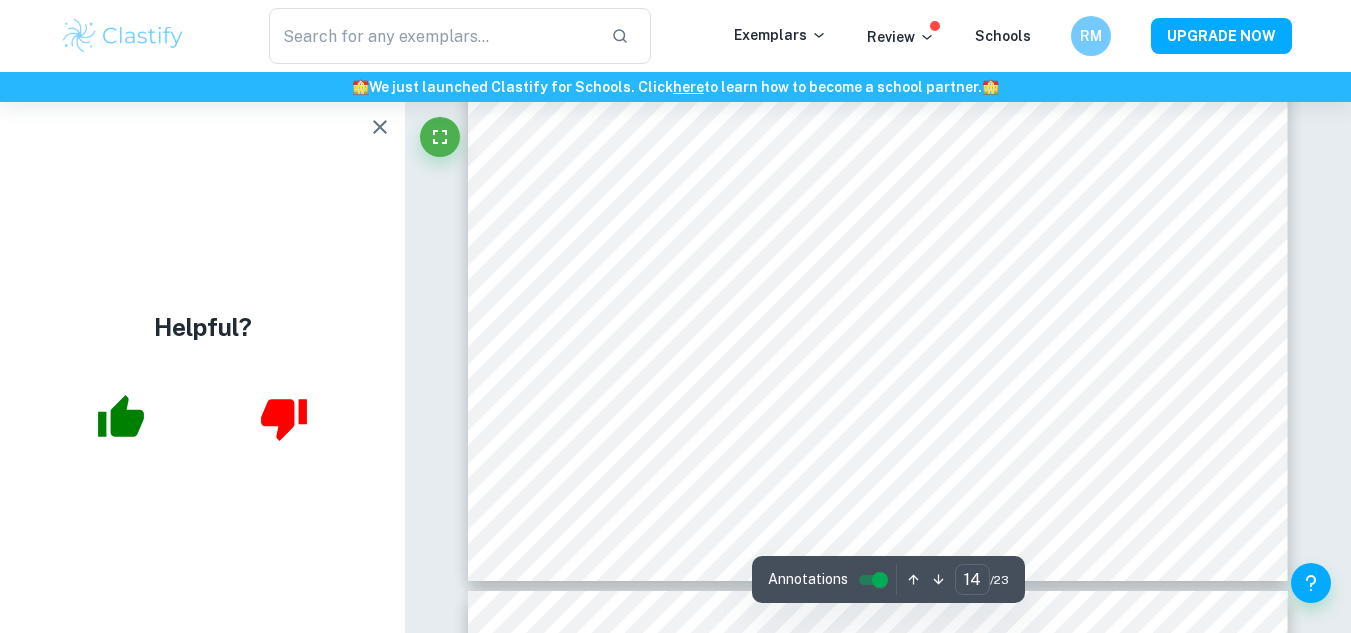 scroll, scrollTop: 14180, scrollLeft: 0, axis: vertical 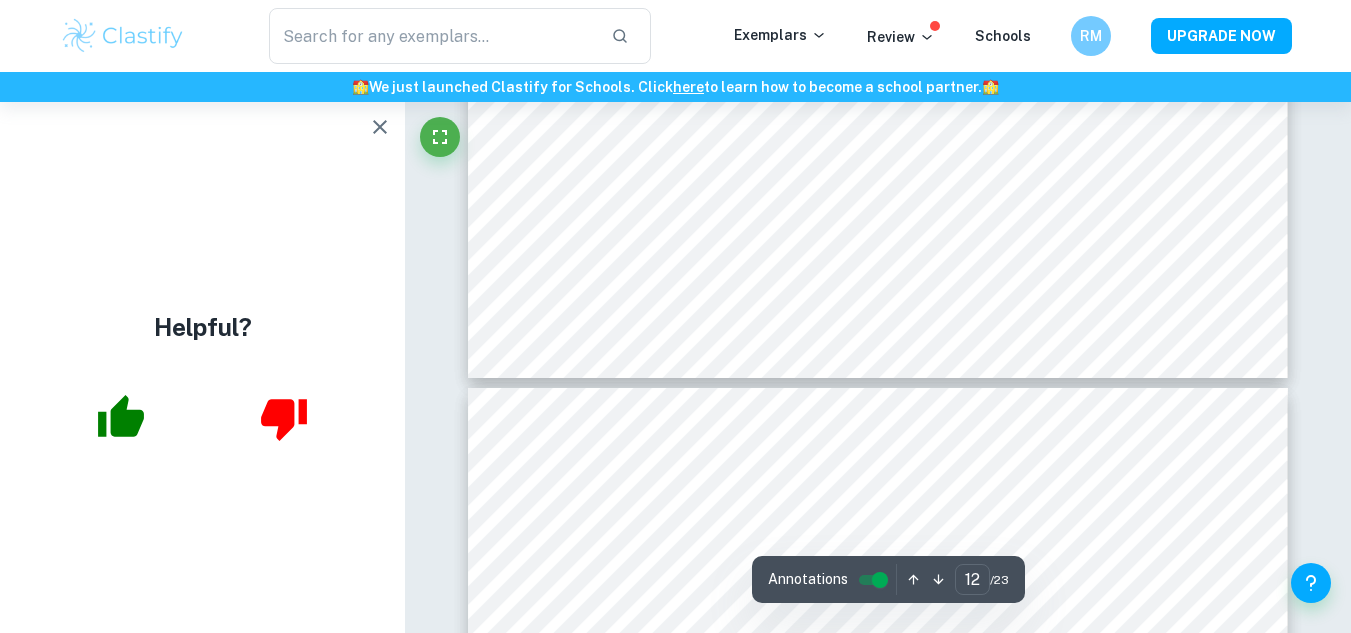 type on "11" 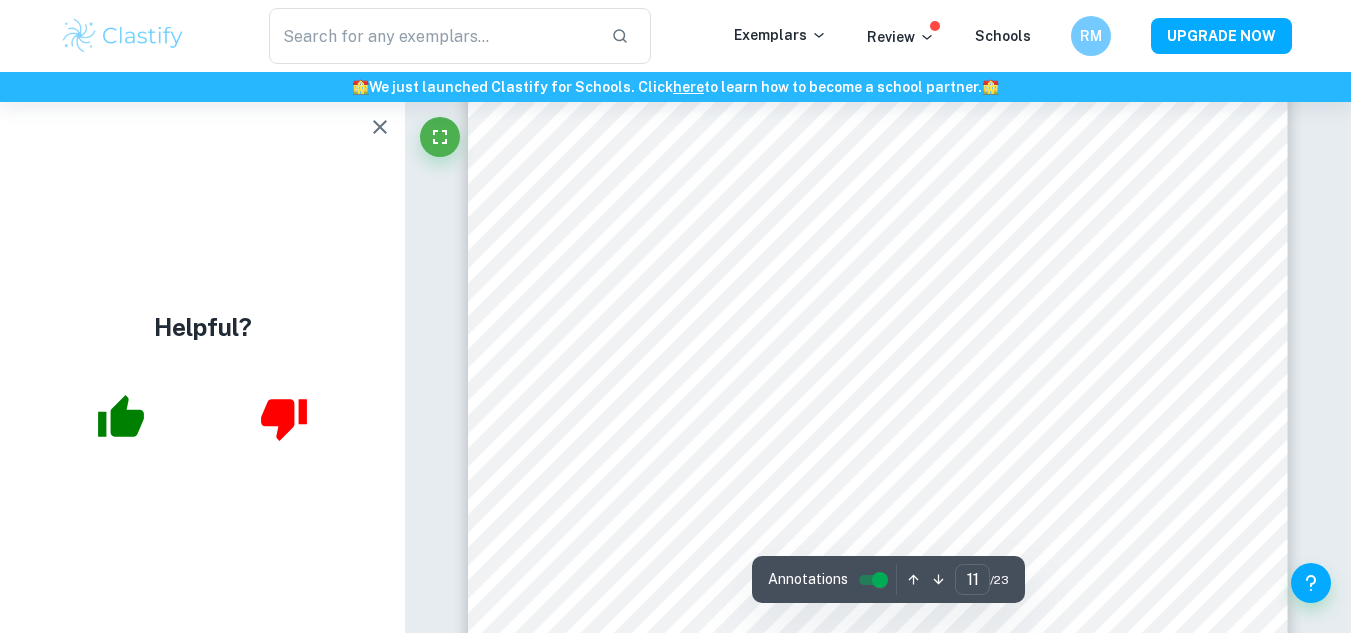 scroll, scrollTop: 10951, scrollLeft: 0, axis: vertical 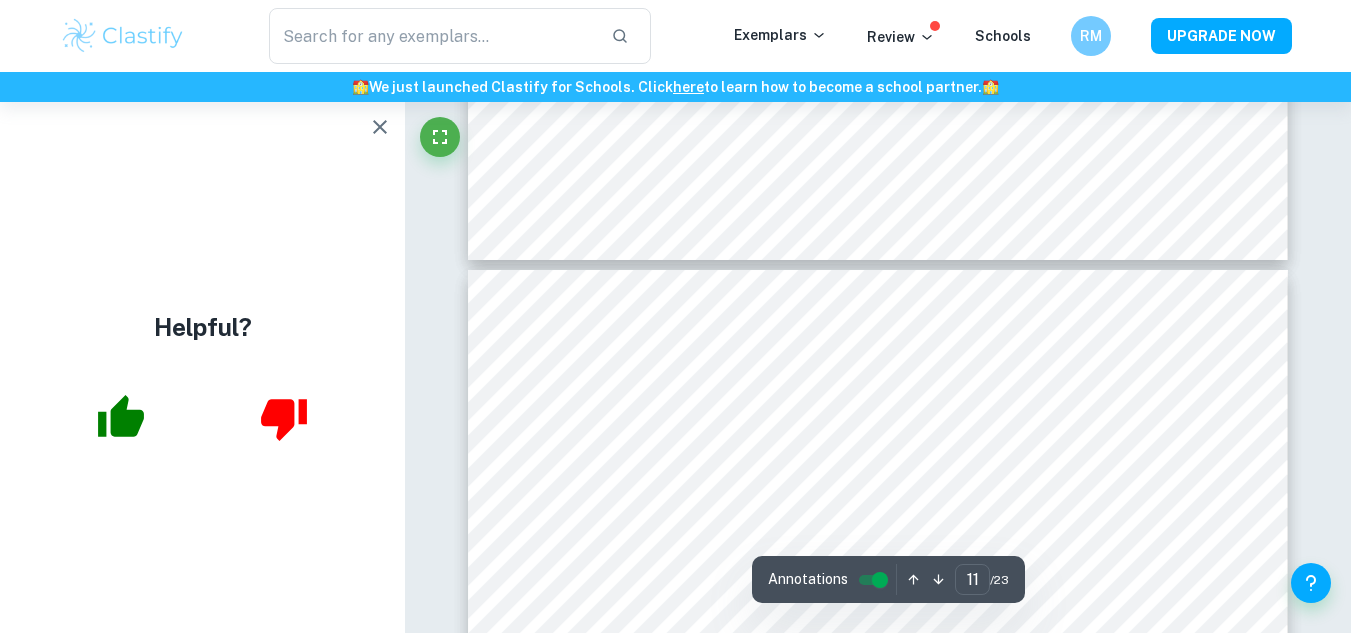click at bounding box center (380, 127) 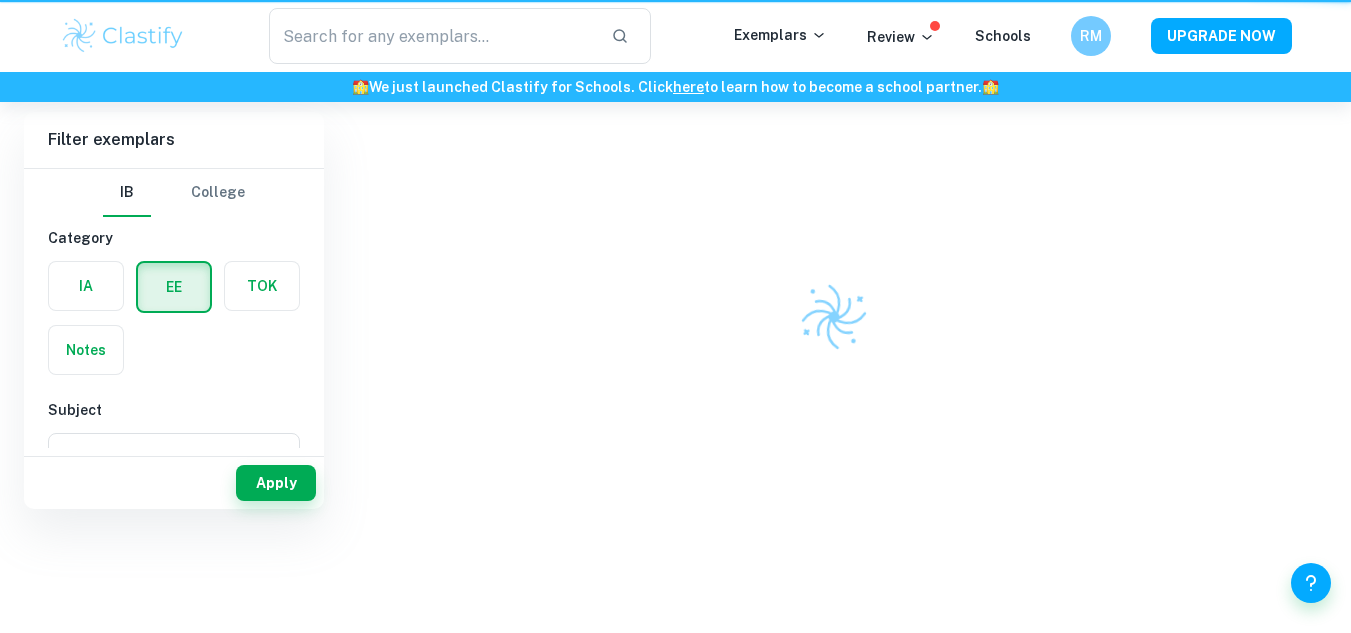 scroll, scrollTop: 0, scrollLeft: 0, axis: both 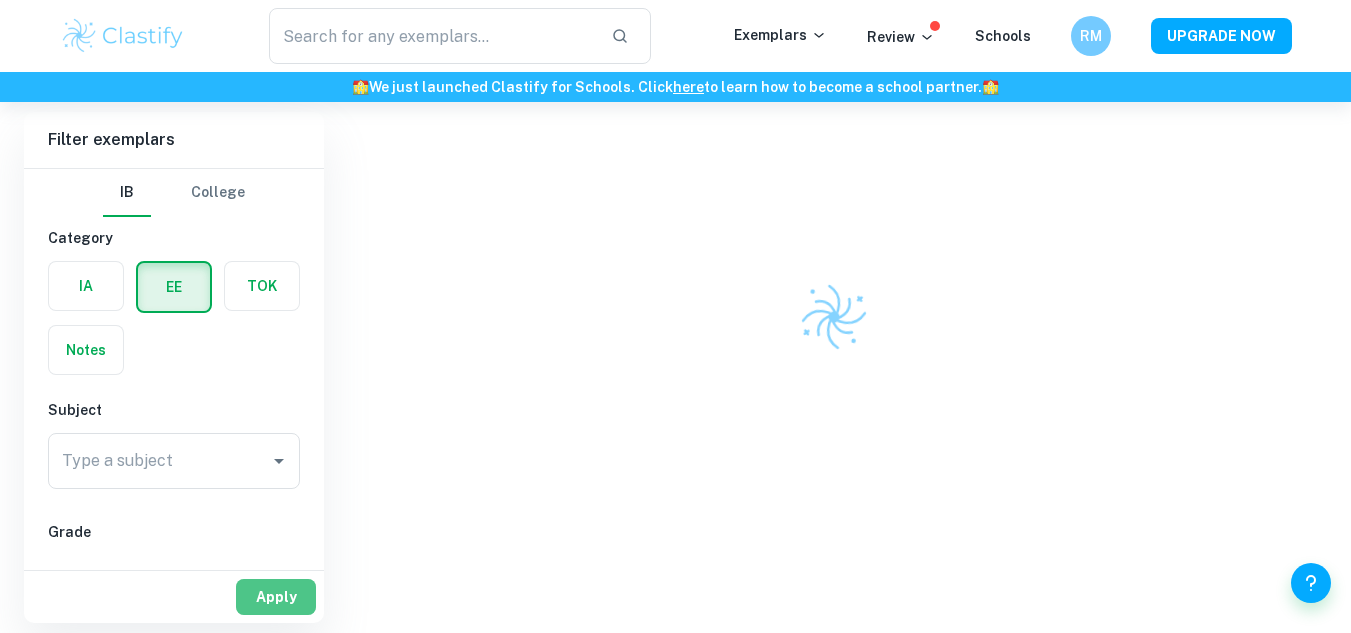 click on "Apply" at bounding box center [276, 597] 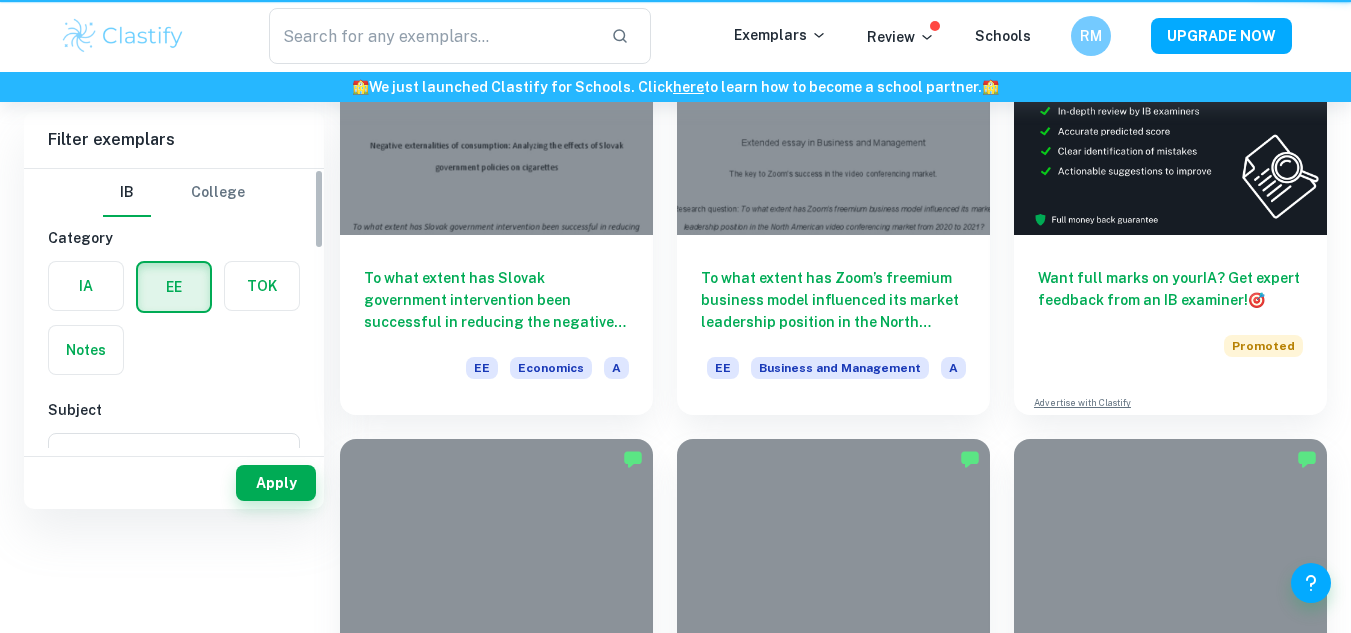 scroll, scrollTop: 0, scrollLeft: 0, axis: both 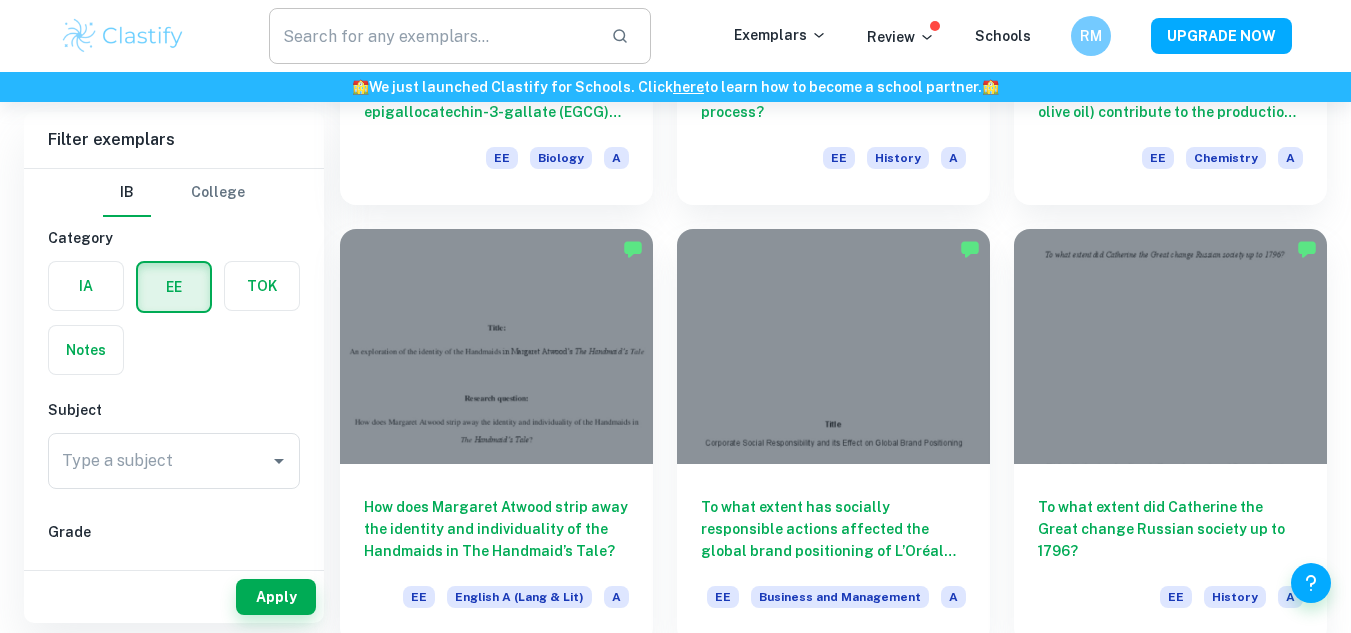 click at bounding box center (432, 36) 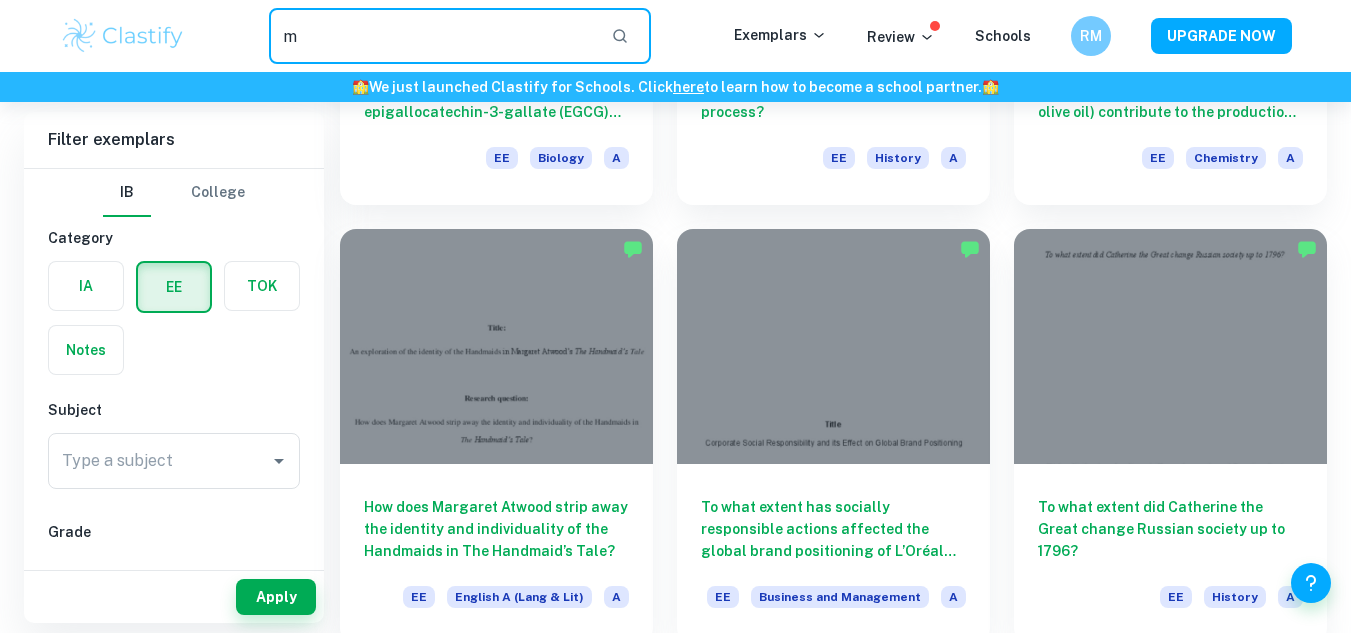 type on "marketing" 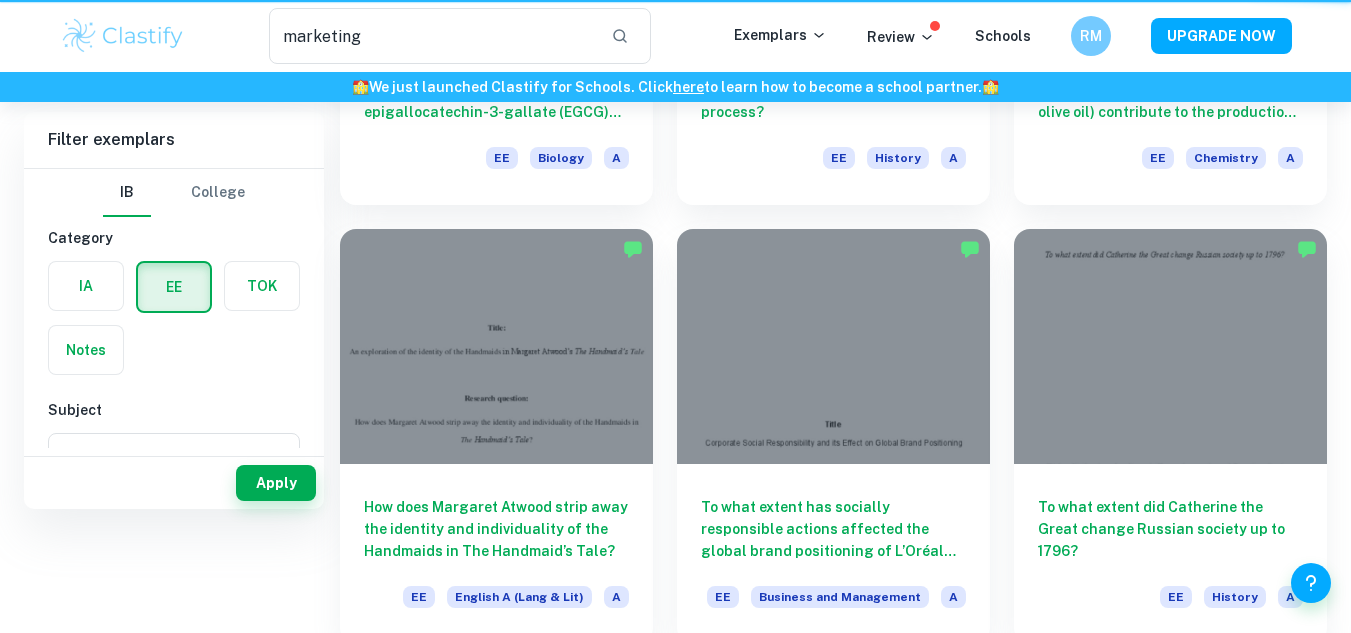 scroll, scrollTop: 0, scrollLeft: 0, axis: both 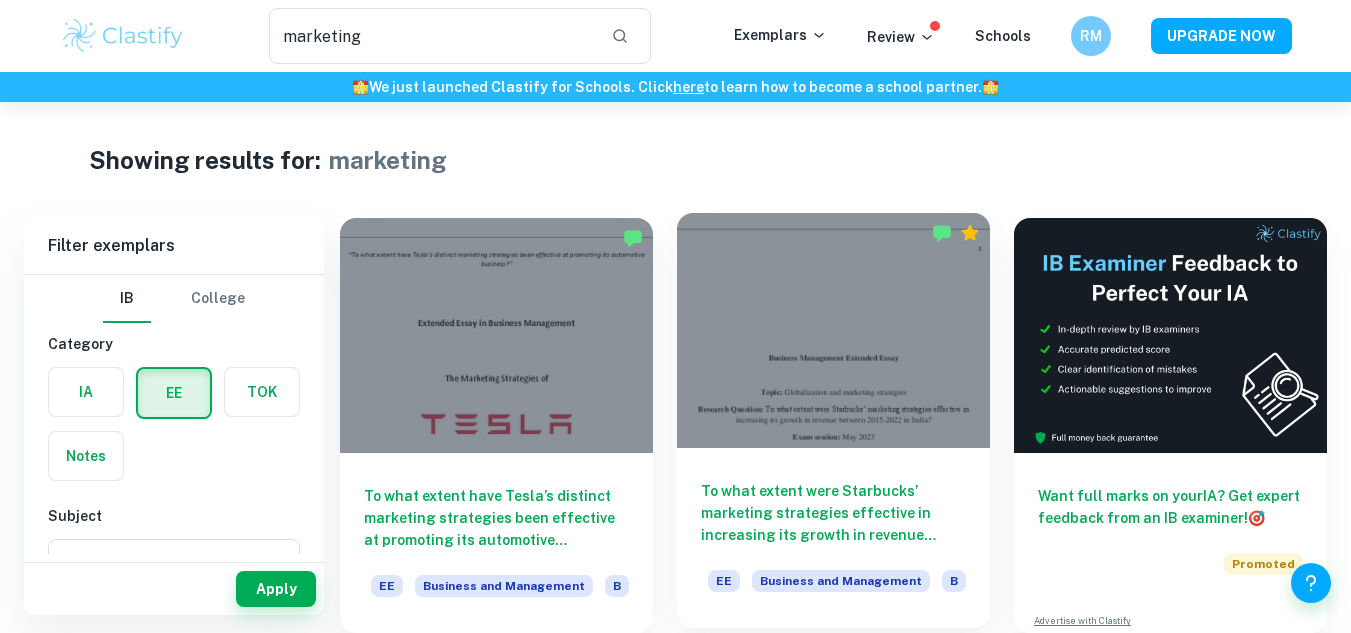 click on "To what extent were Starbucks’ marketing strategies effective in increasing its growth in revenue between 2015-2022 in India?" at bounding box center [833, 513] 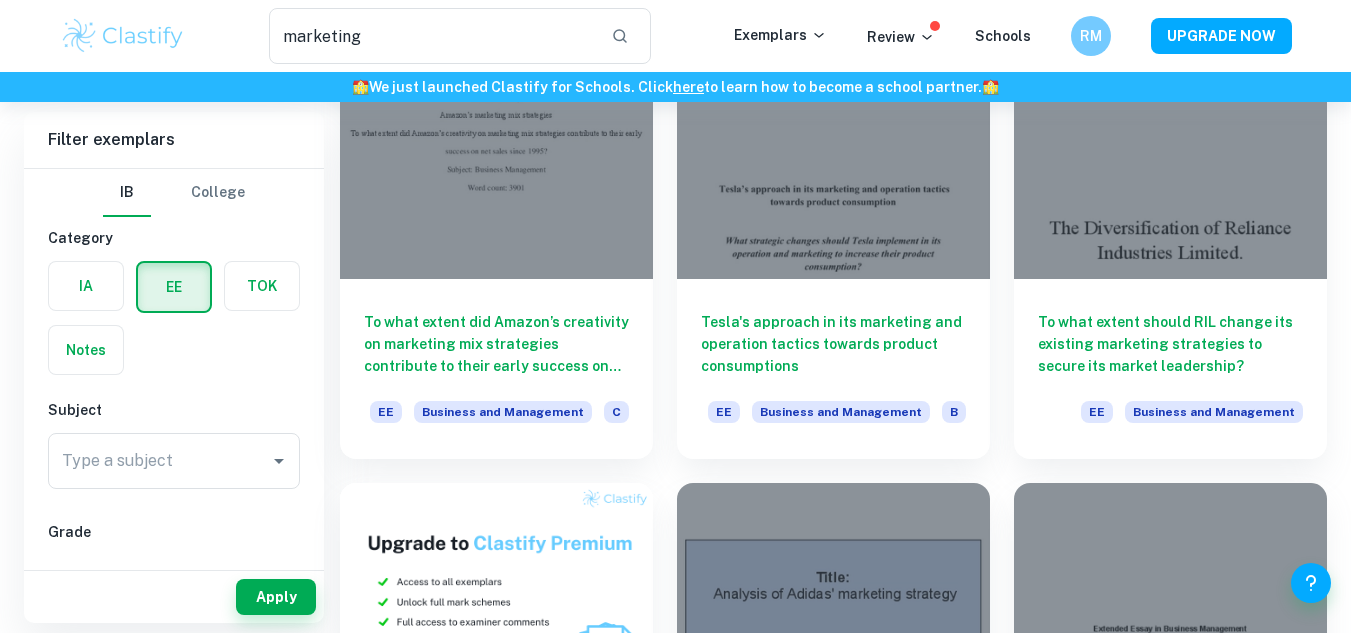 scroll, scrollTop: 622, scrollLeft: 0, axis: vertical 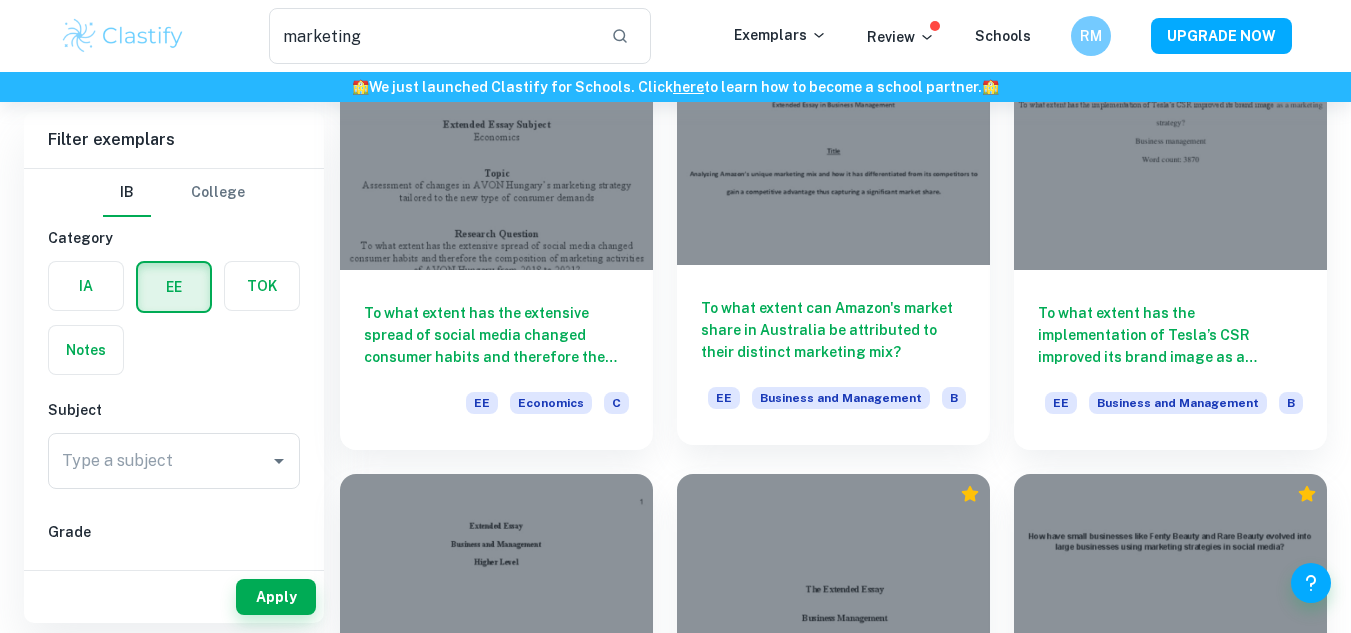click at bounding box center [833, 147] 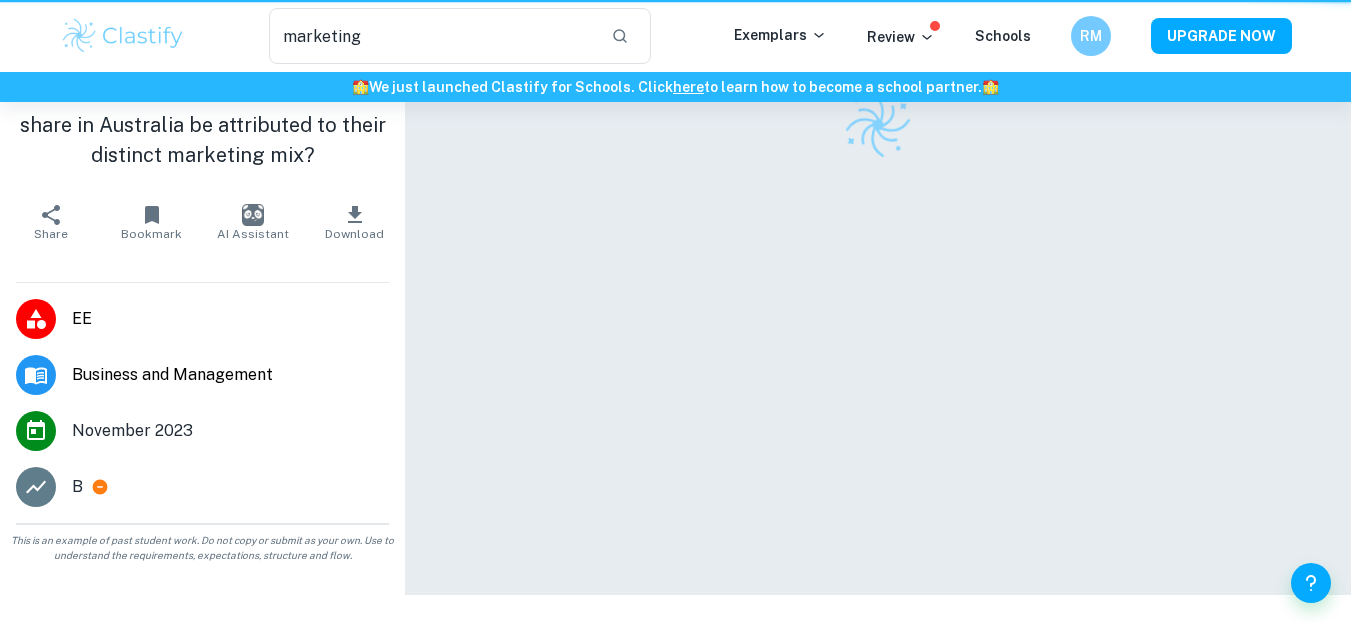 scroll, scrollTop: 0, scrollLeft: 0, axis: both 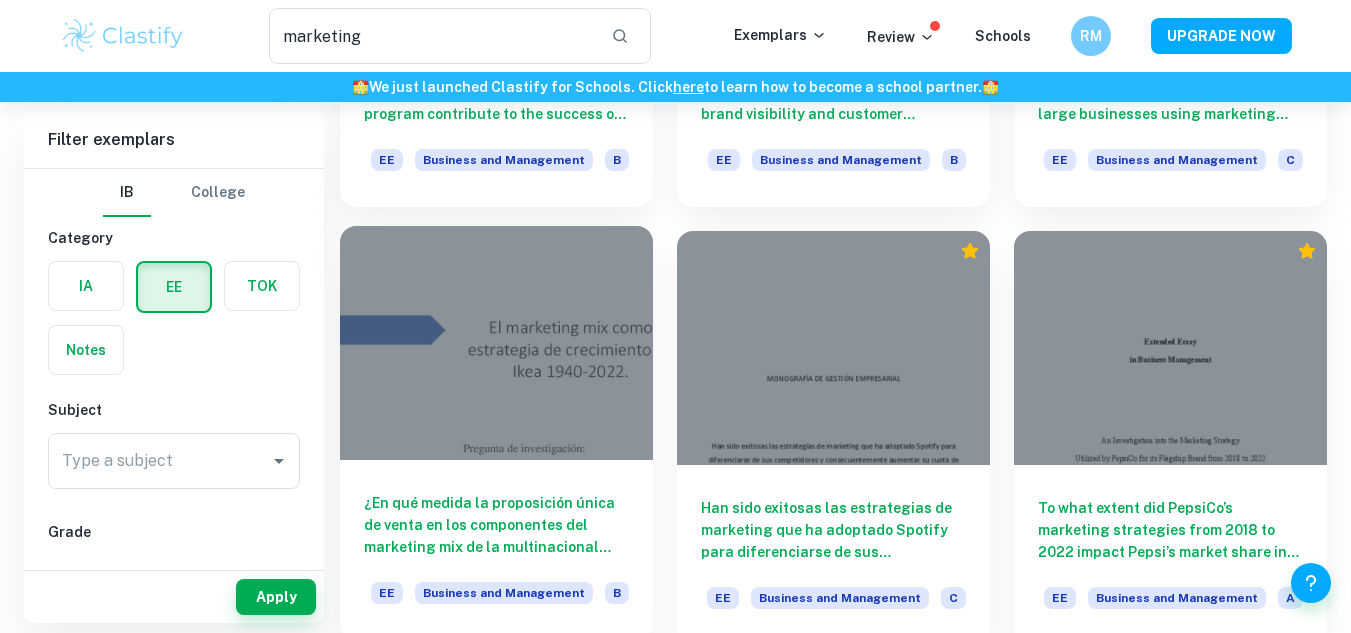 click at bounding box center [496, 343] 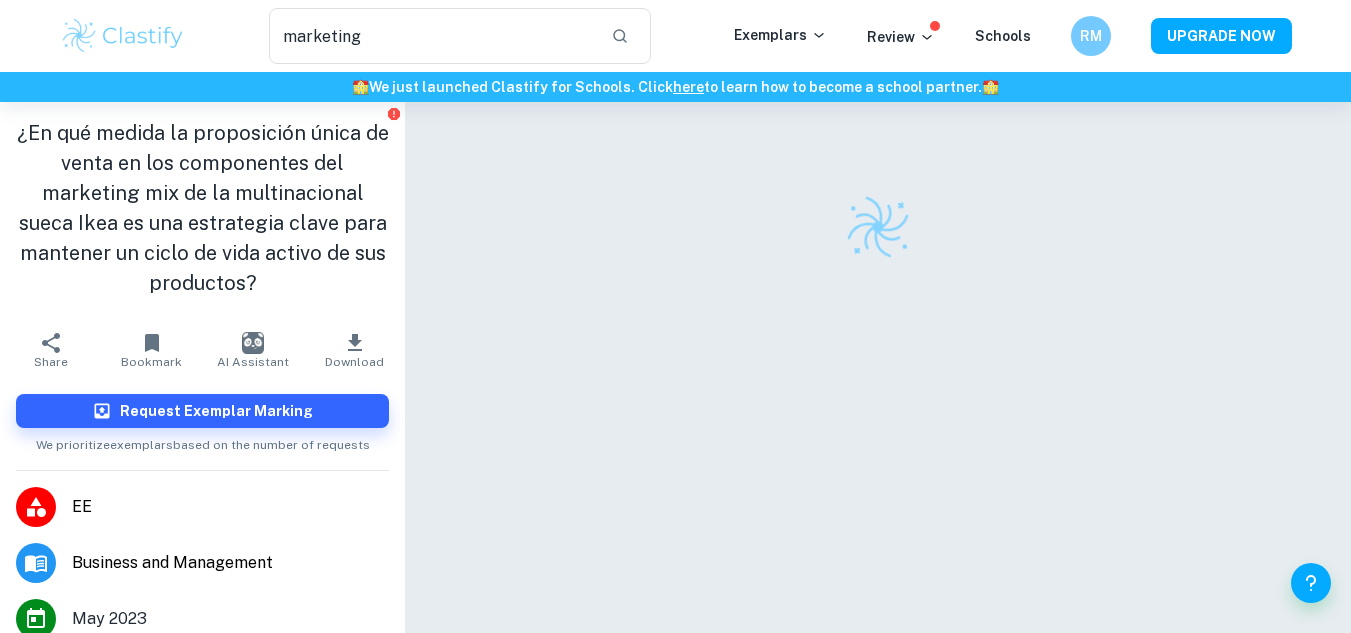 scroll, scrollTop: 102, scrollLeft: 0, axis: vertical 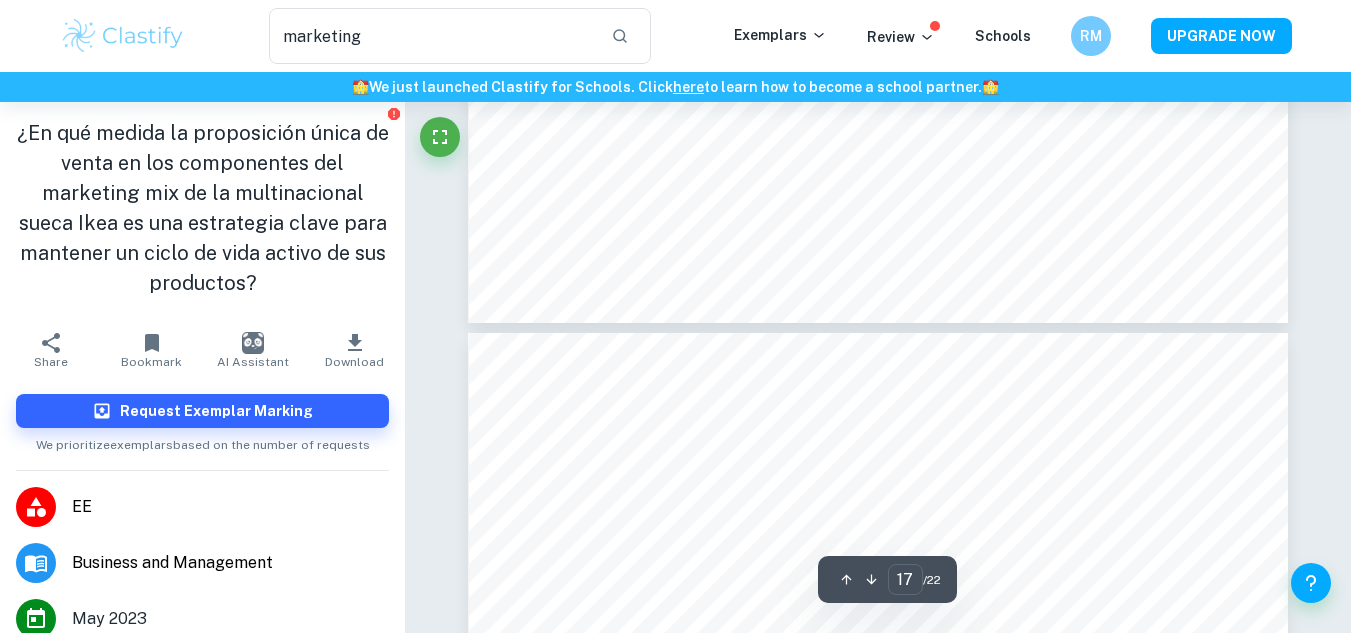 type on "18" 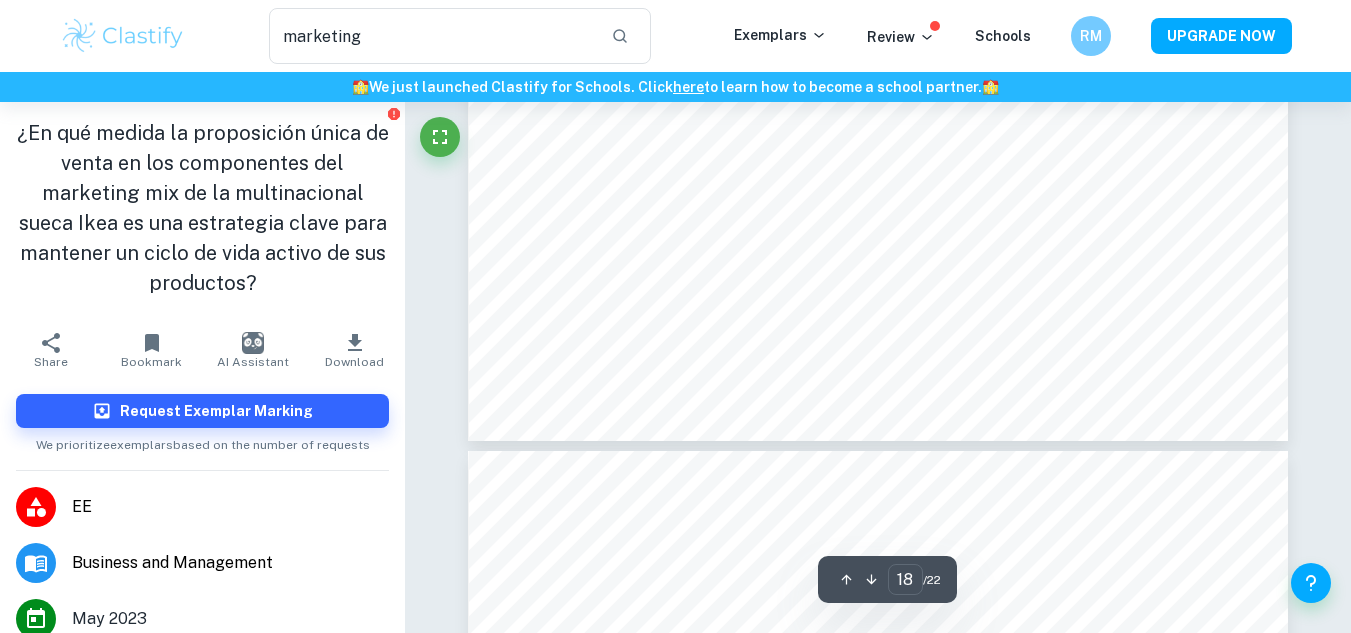 scroll, scrollTop: 19504, scrollLeft: 0, axis: vertical 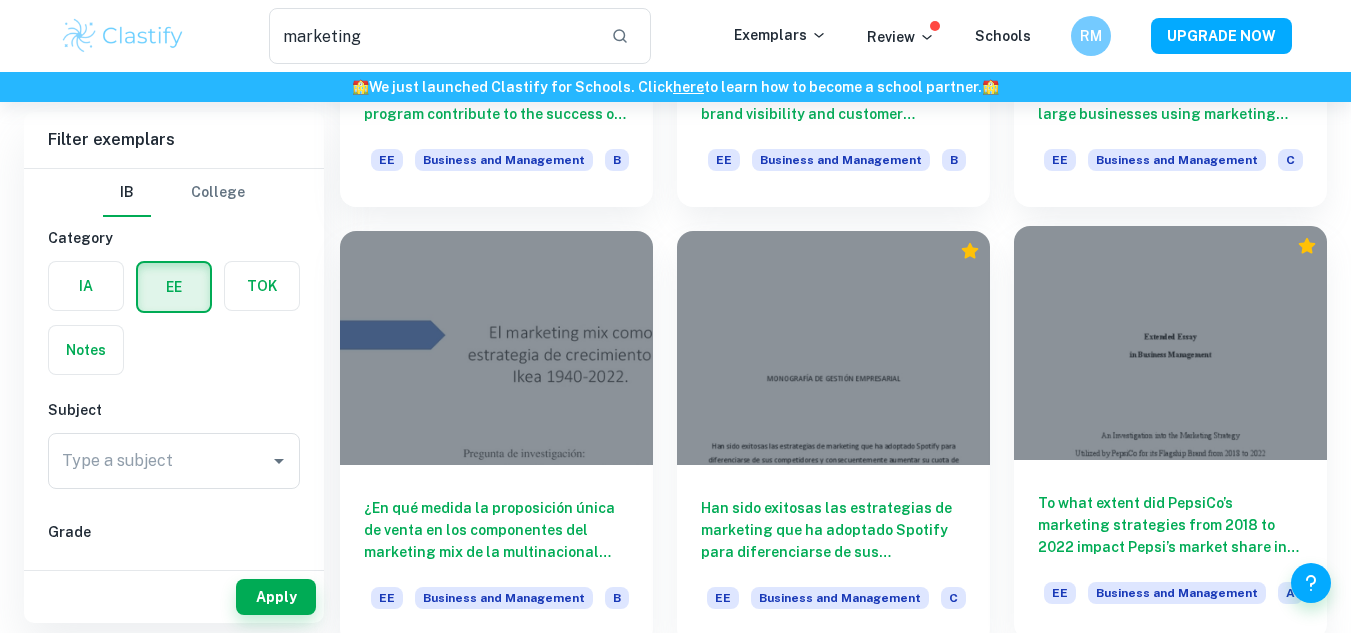 click at bounding box center [1170, 343] 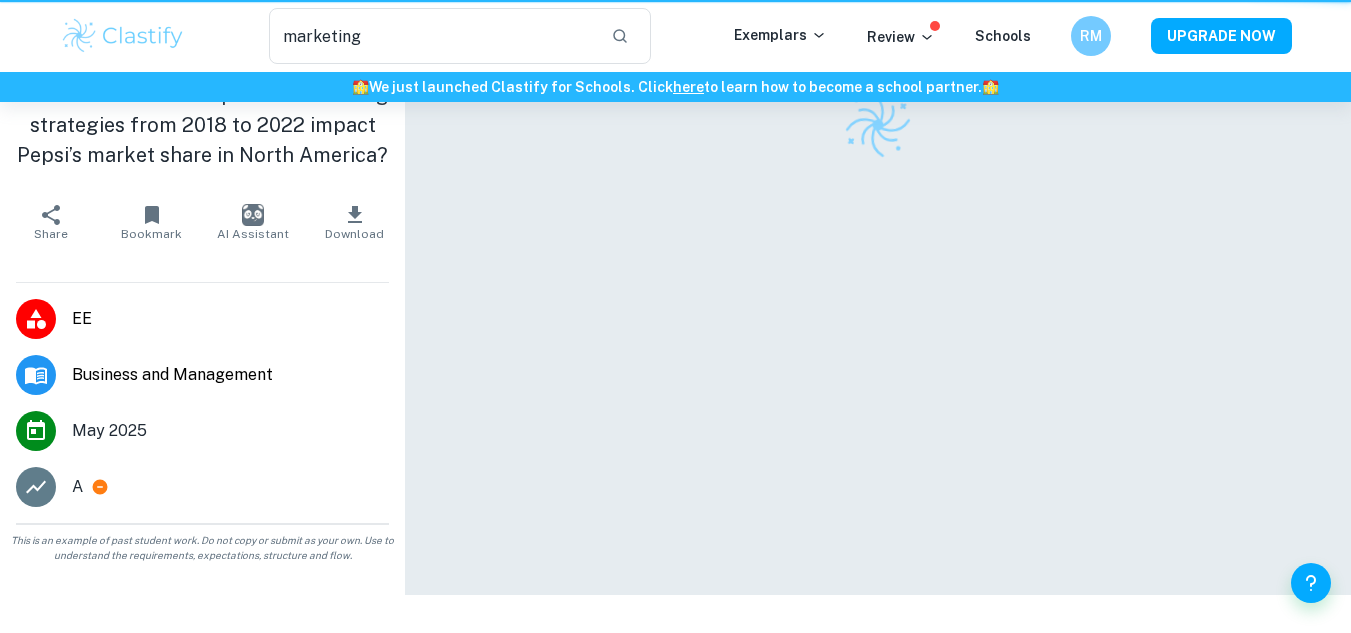 scroll, scrollTop: 0, scrollLeft: 0, axis: both 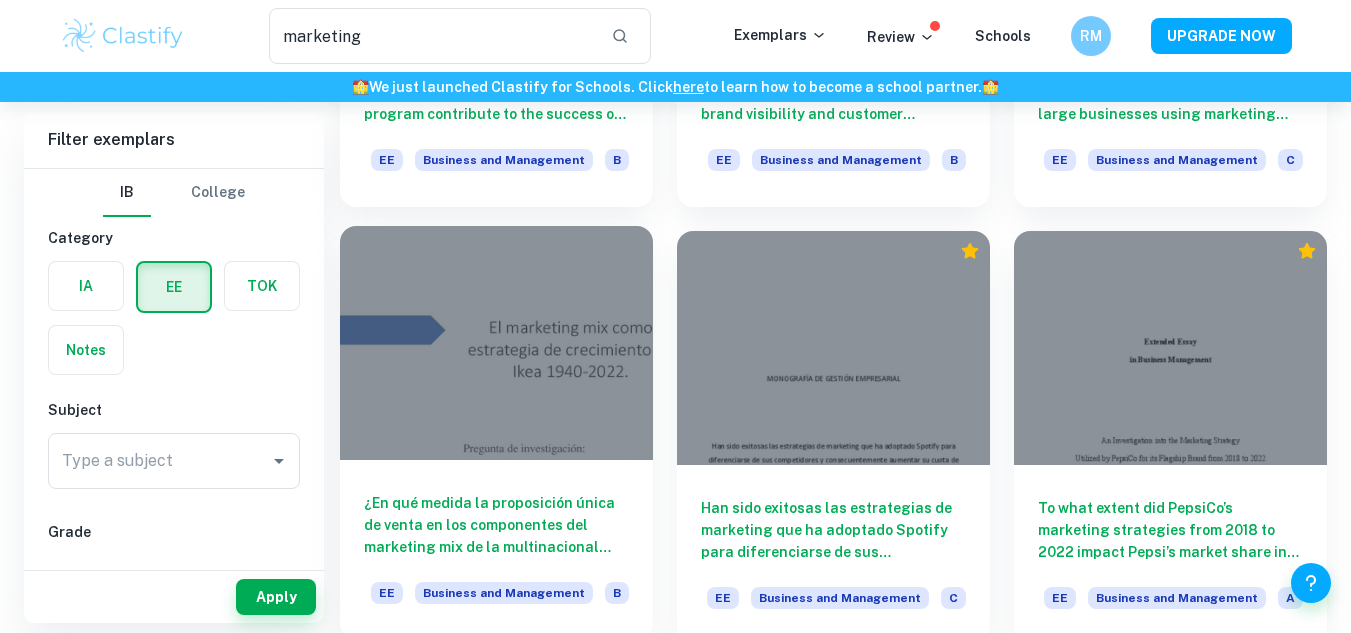 click at bounding box center [496, 343] 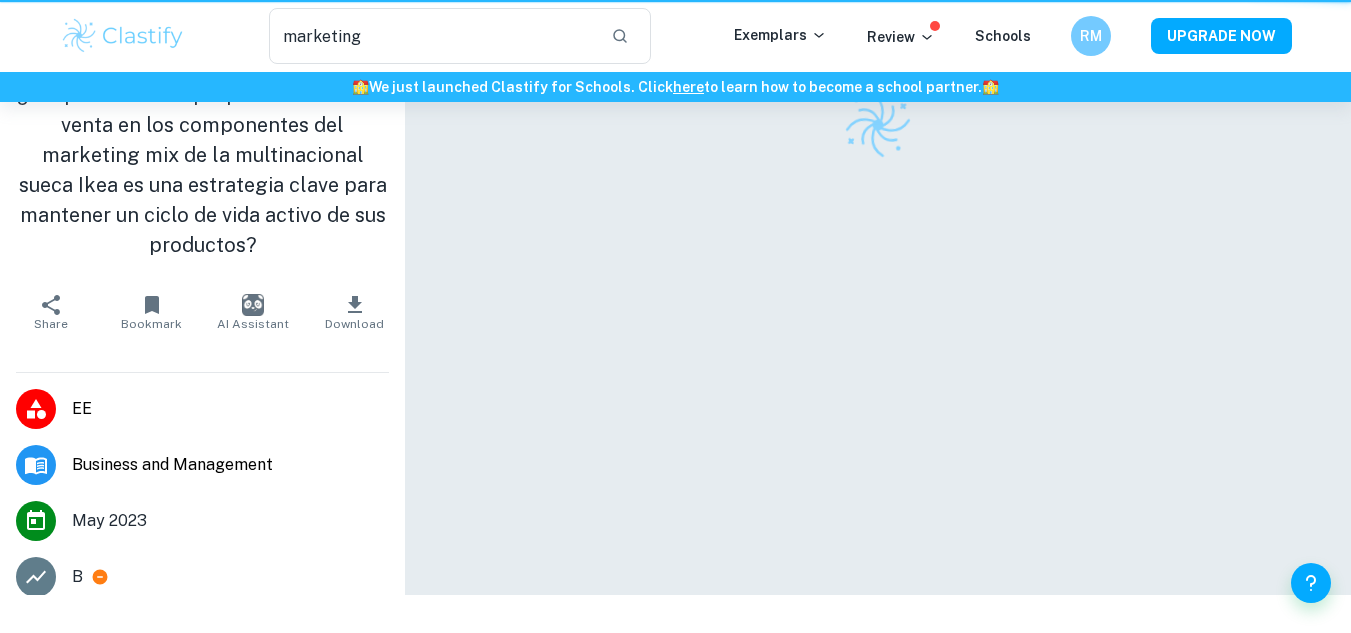 scroll, scrollTop: 0, scrollLeft: 0, axis: both 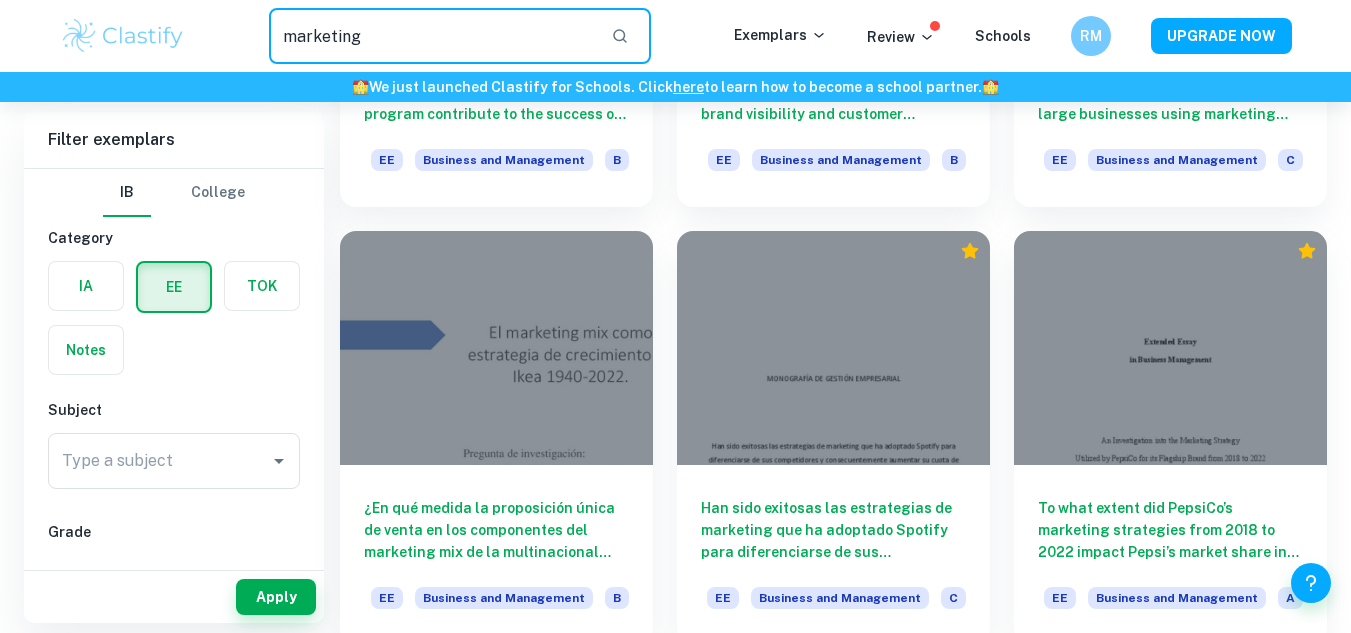 drag, startPoint x: 450, startPoint y: 43, endPoint x: 52, endPoint y: 64, distance: 398.55365 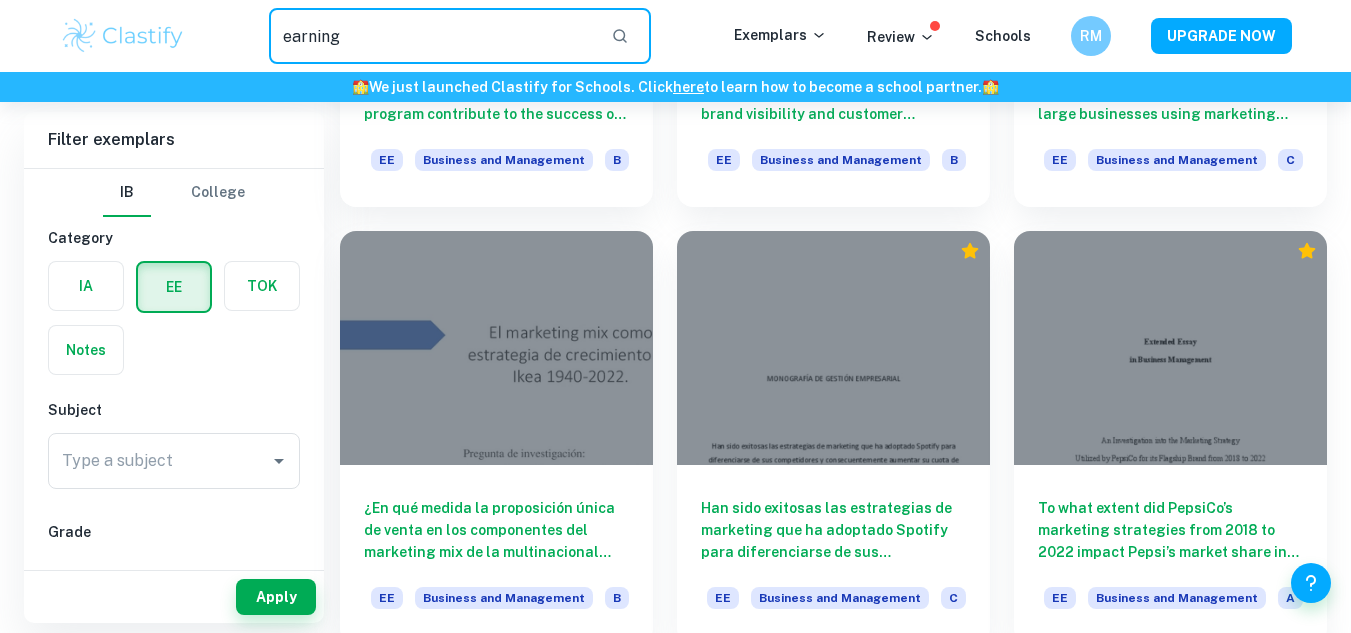 type on "earning" 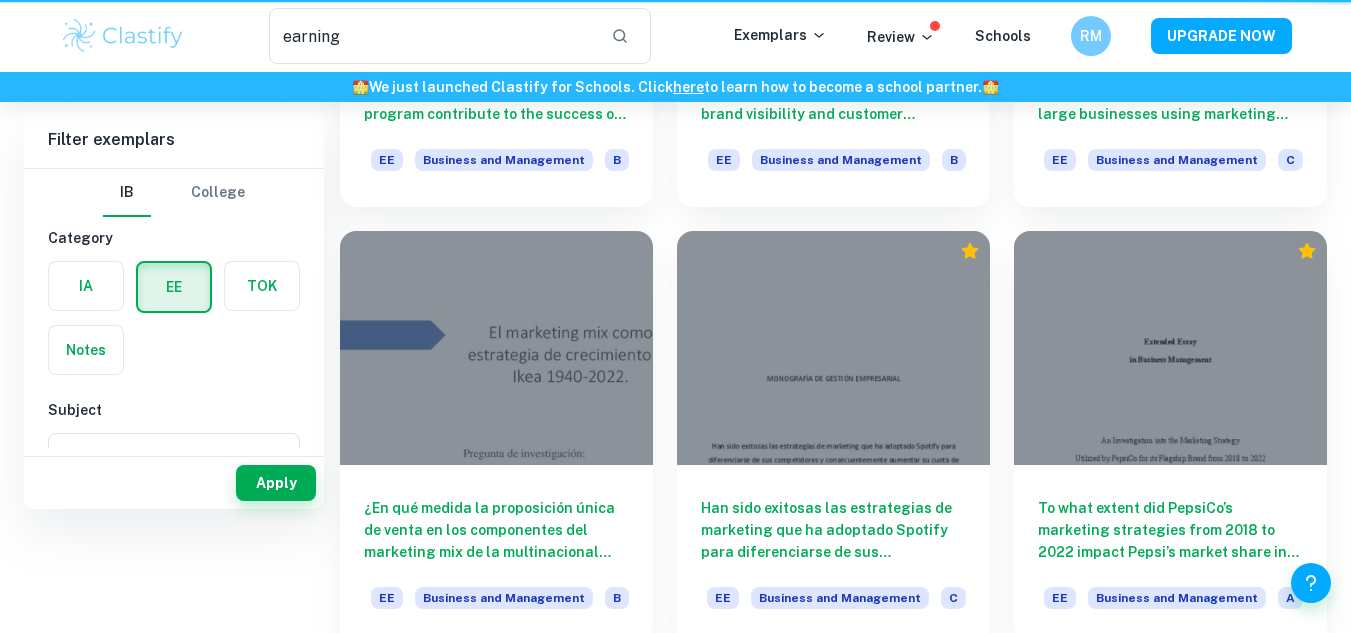 scroll, scrollTop: 0, scrollLeft: 0, axis: both 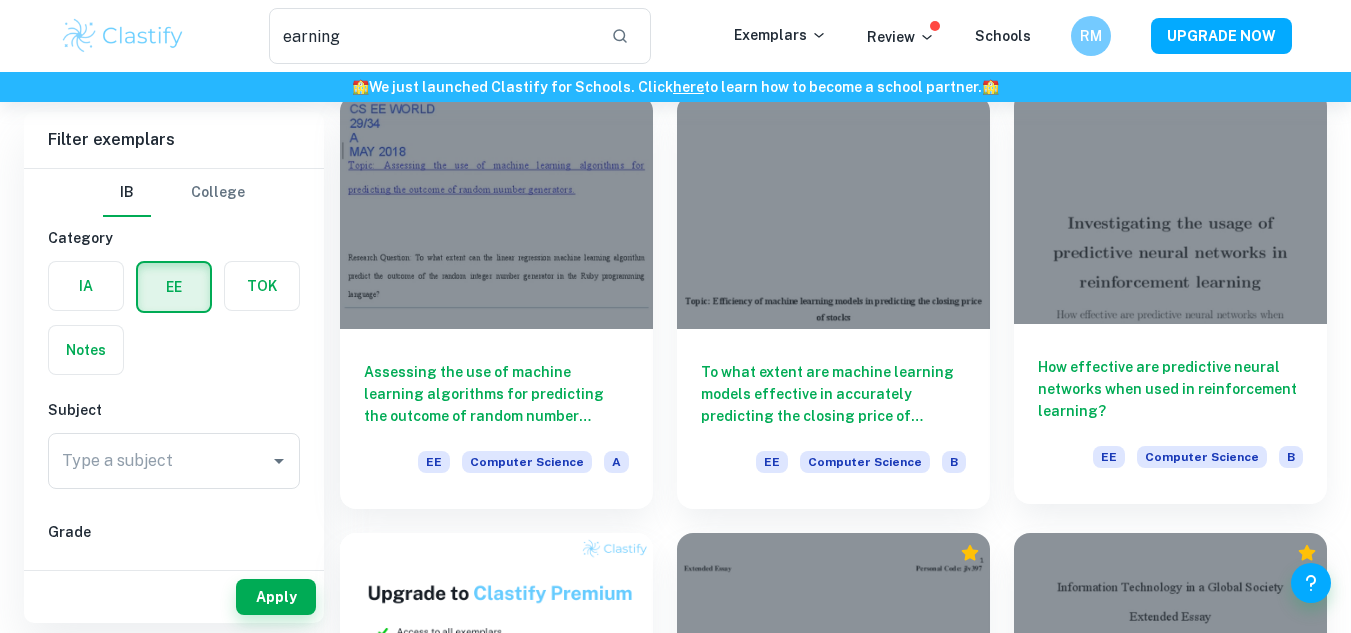 click at bounding box center [1170, 207] 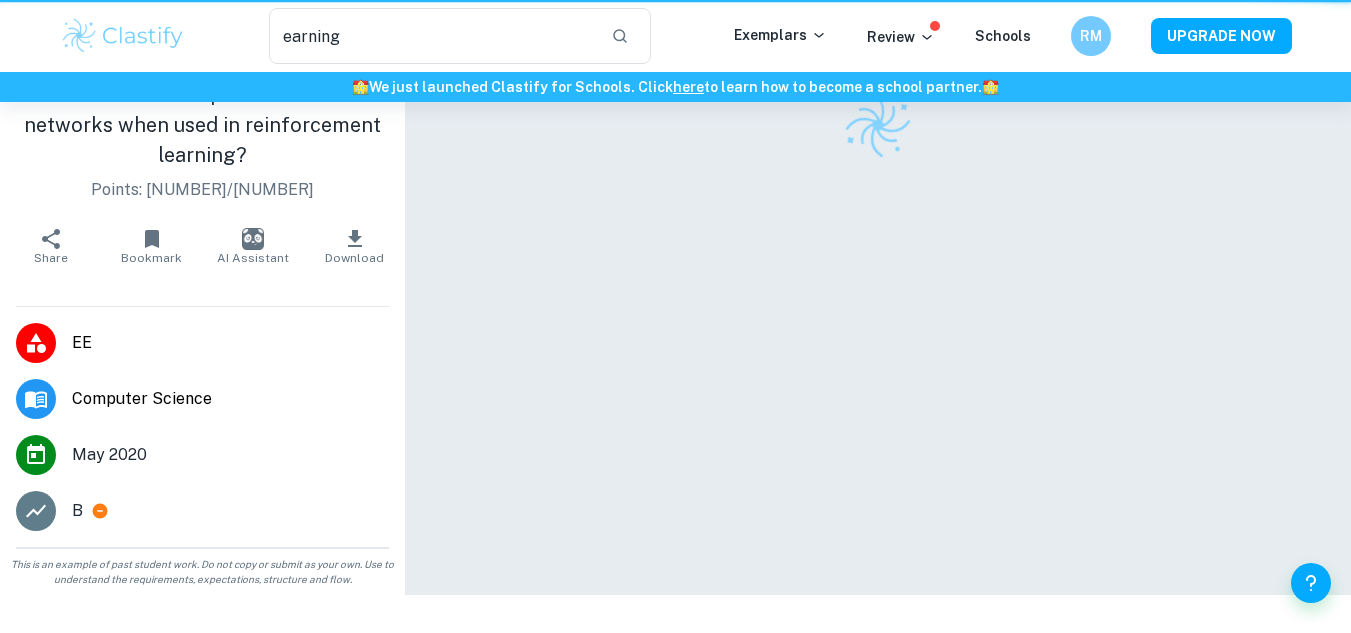 scroll, scrollTop: 0, scrollLeft: 0, axis: both 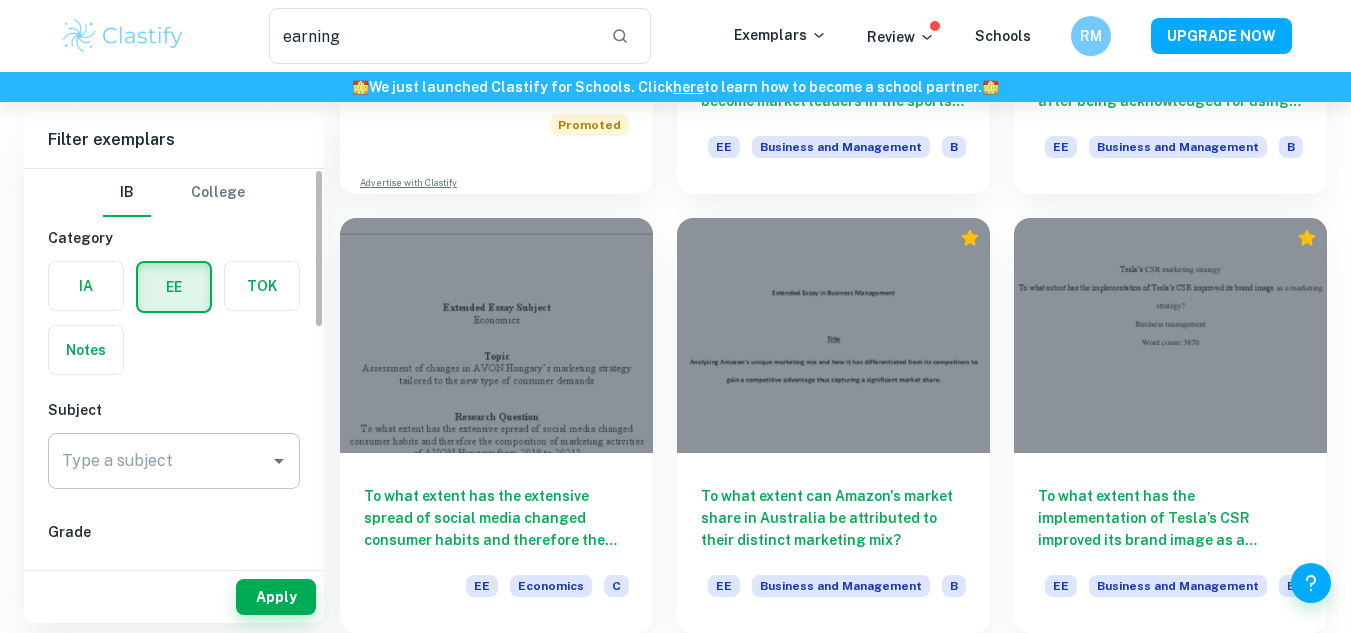 click on "Type a subject" at bounding box center (159, 461) 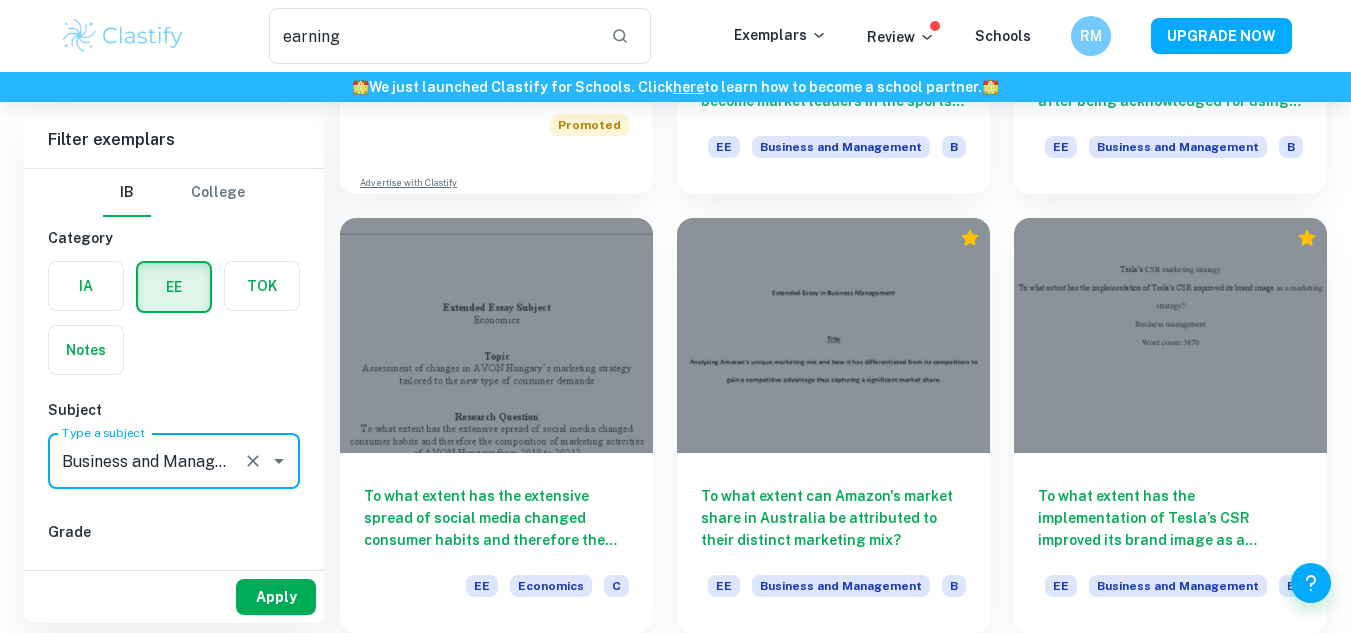 type on "Business and Management" 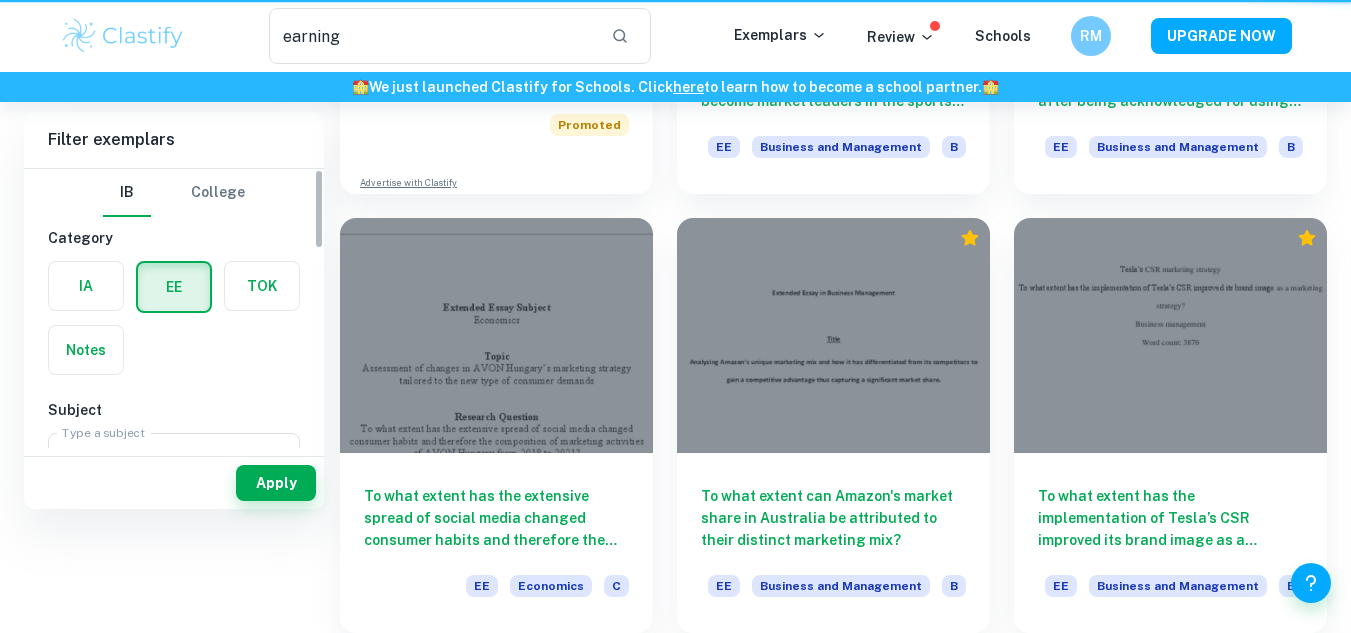 scroll, scrollTop: 0, scrollLeft: 0, axis: both 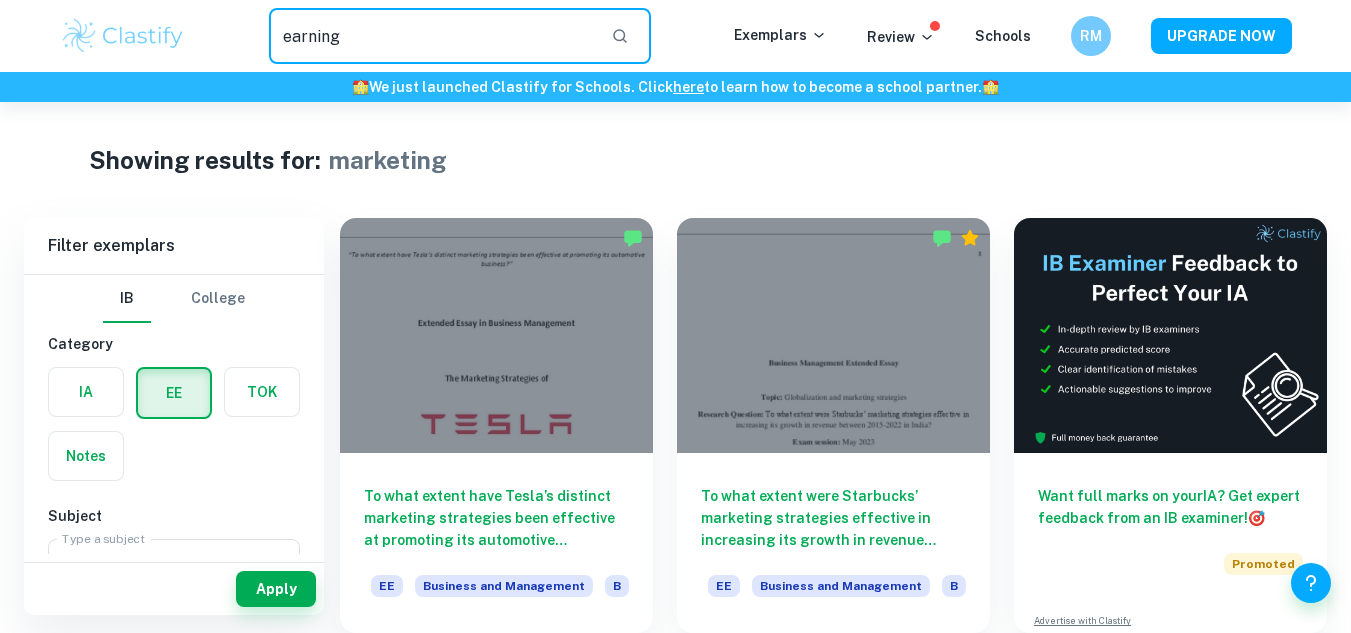 drag, startPoint x: 442, startPoint y: 24, endPoint x: 119, endPoint y: 7, distance: 323.44705 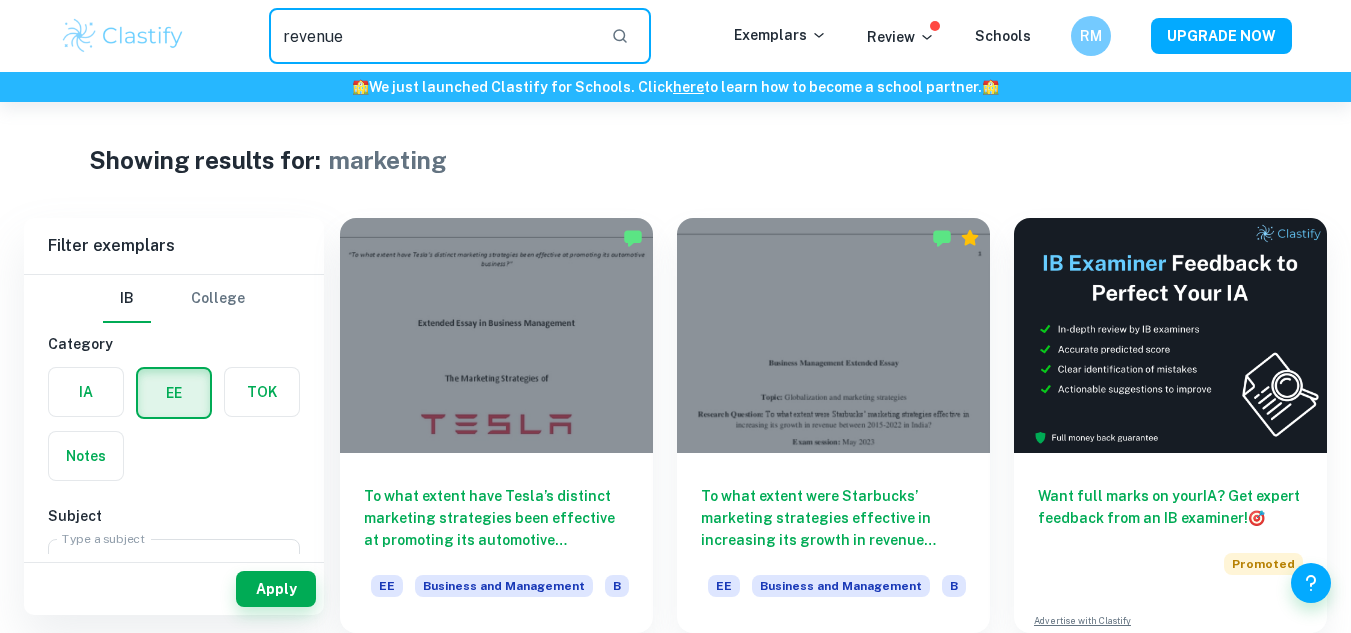 type on "revenue" 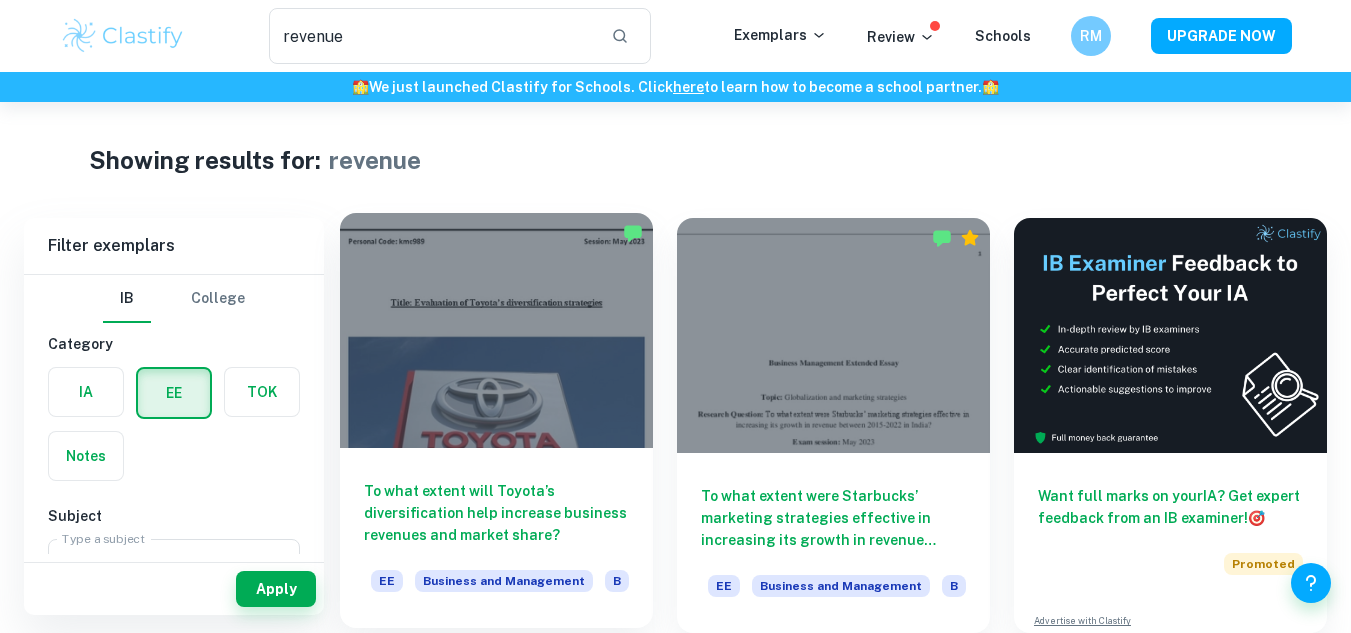 click at bounding box center (496, 330) 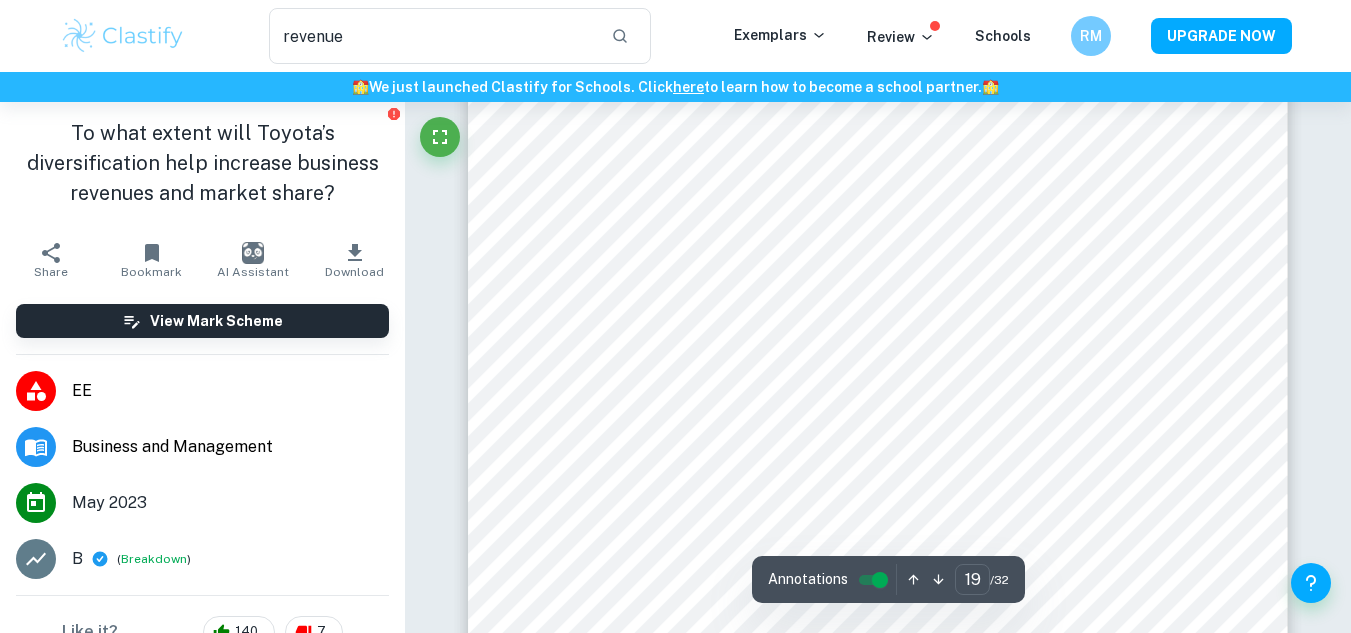 scroll, scrollTop: 21885, scrollLeft: 0, axis: vertical 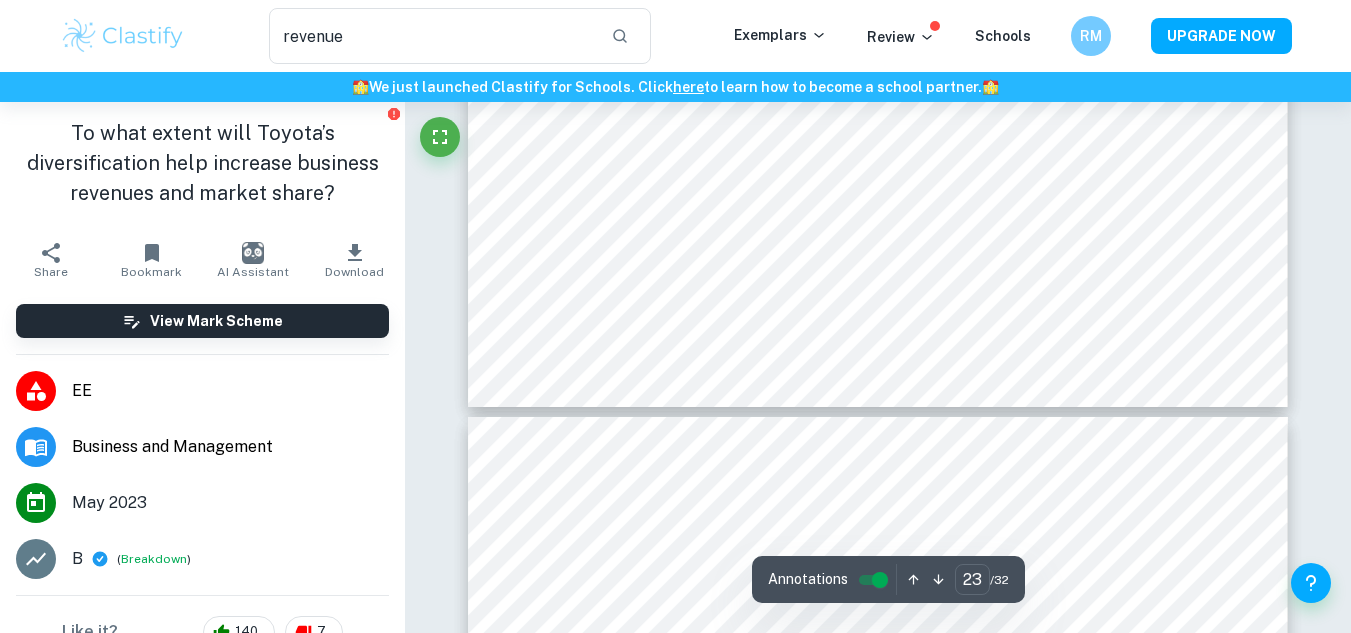 type on "24" 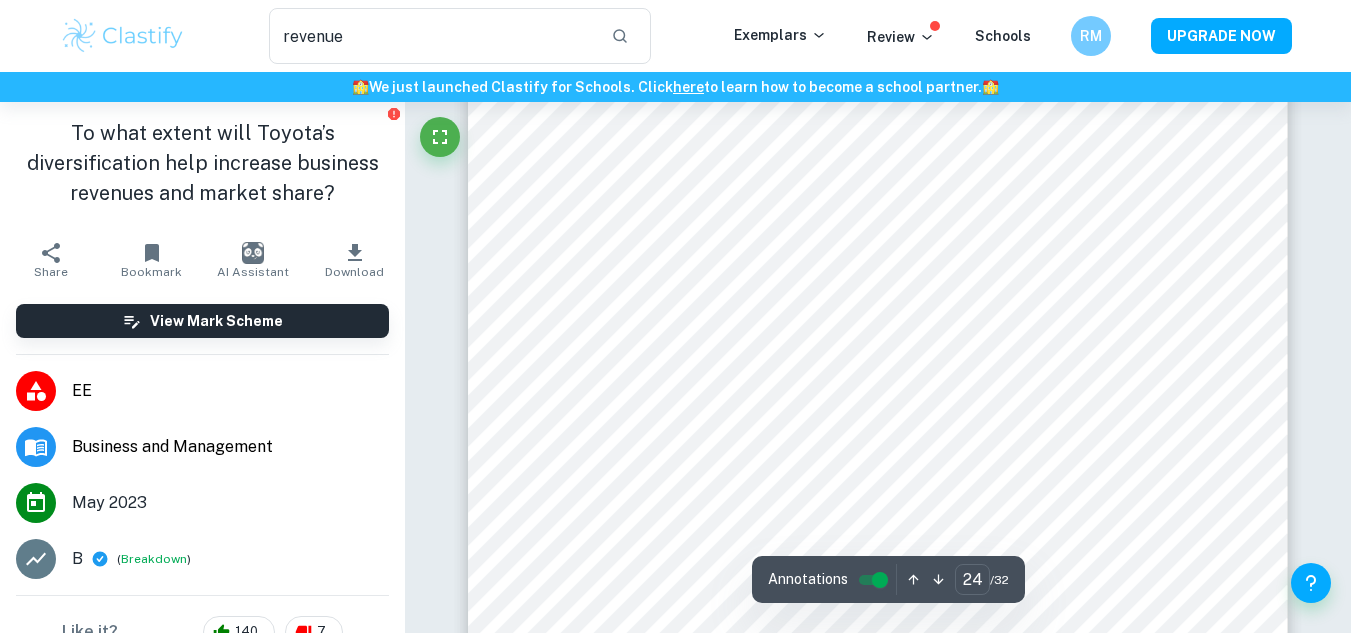 scroll, scrollTop: 28034, scrollLeft: 0, axis: vertical 